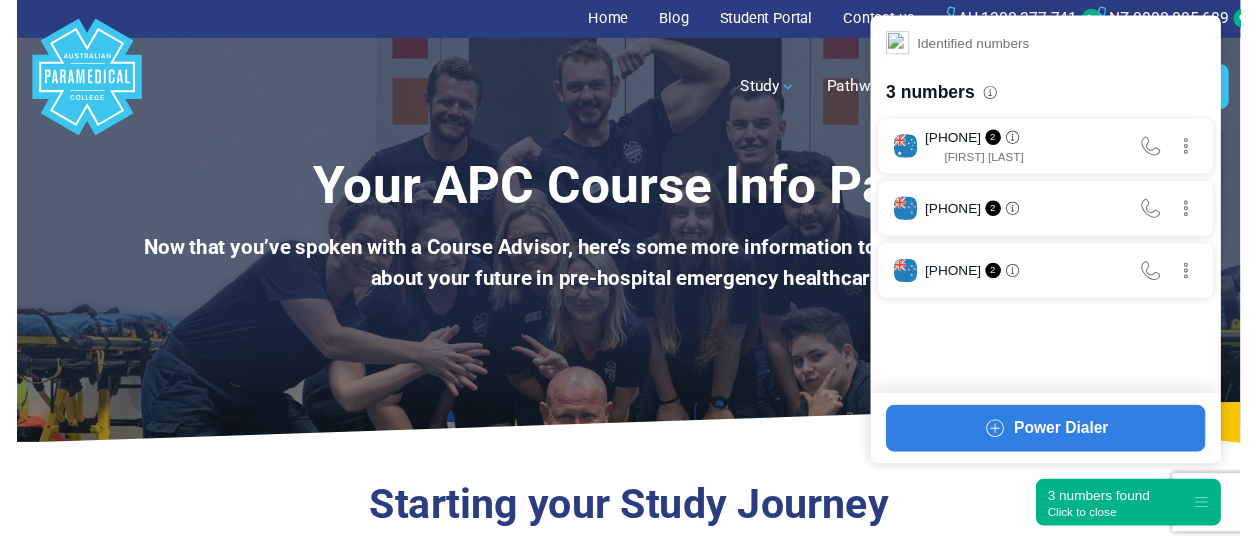 scroll, scrollTop: 0, scrollLeft: 0, axis: both 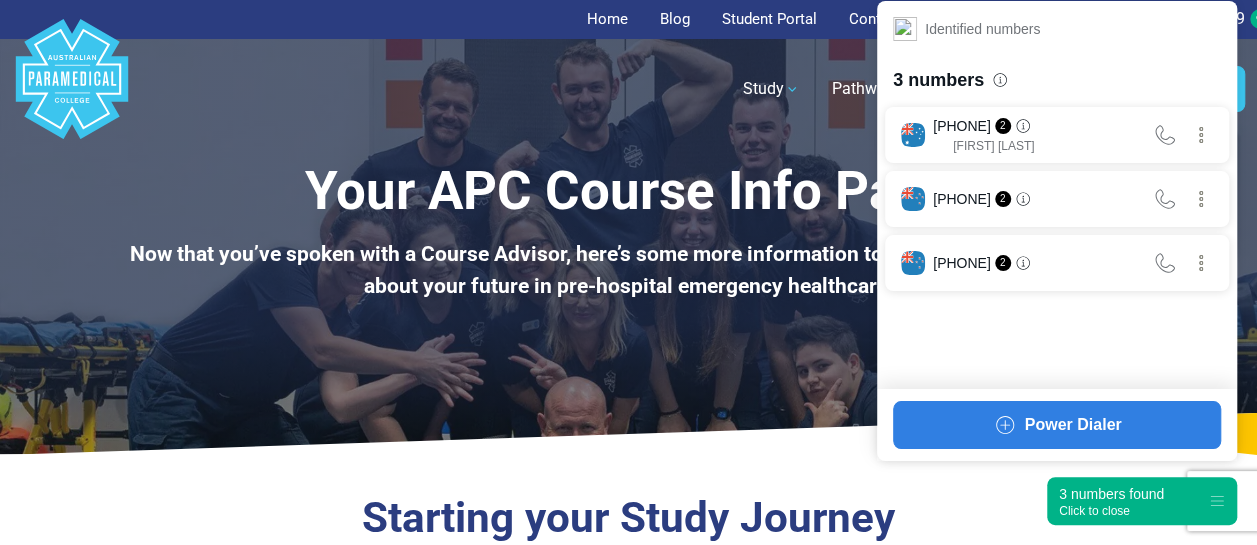 click on "Click to close" at bounding box center (1111, 511) 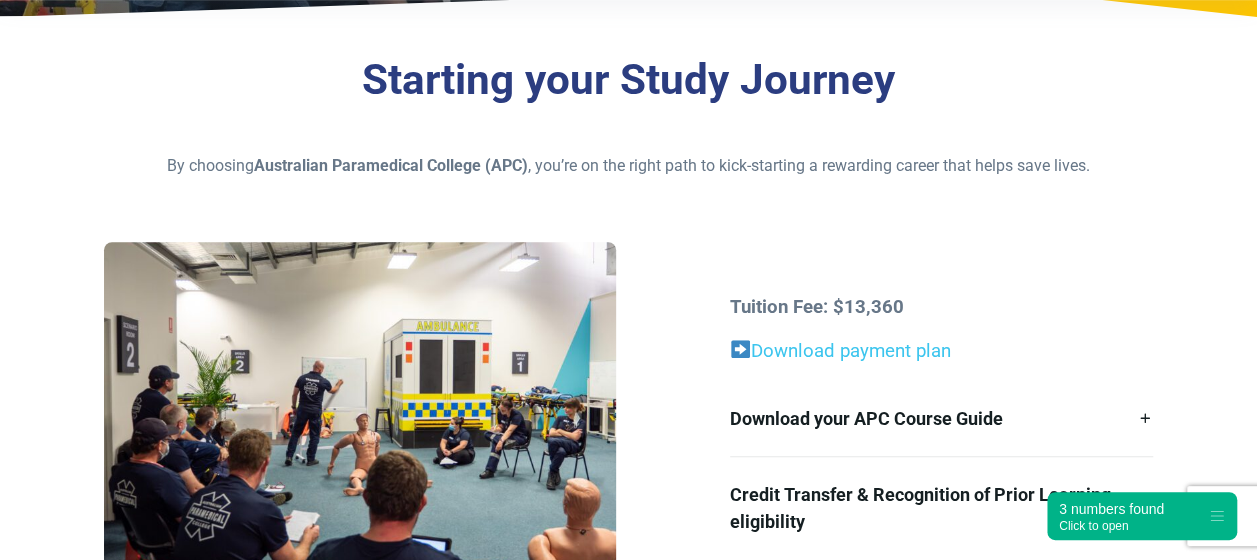 scroll, scrollTop: 508, scrollLeft: 0, axis: vertical 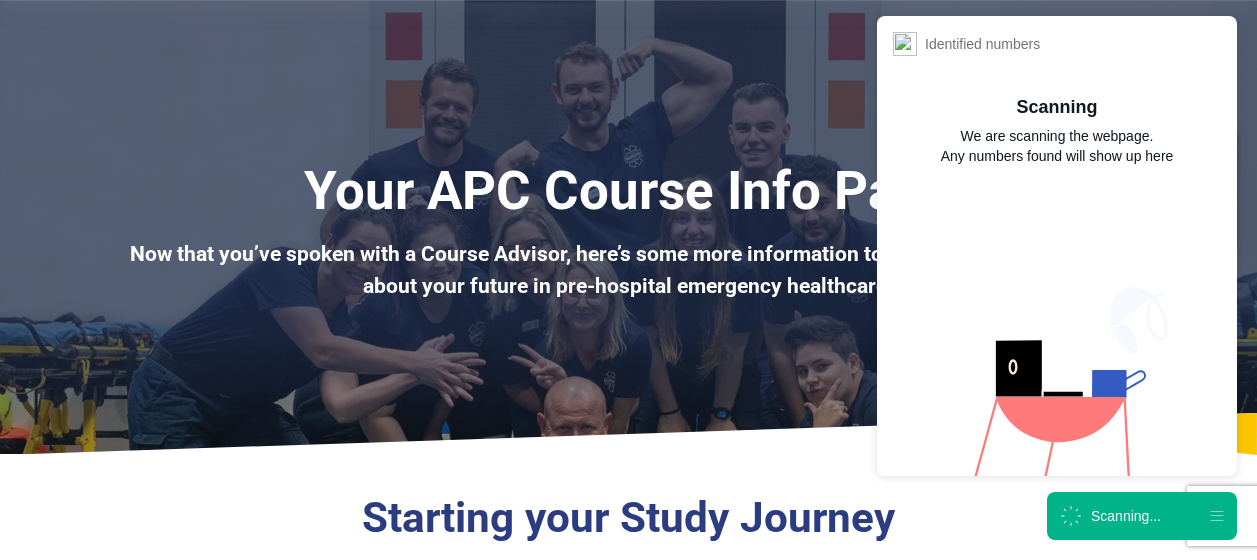 click on "Scanning..." at bounding box center [1142, 516] 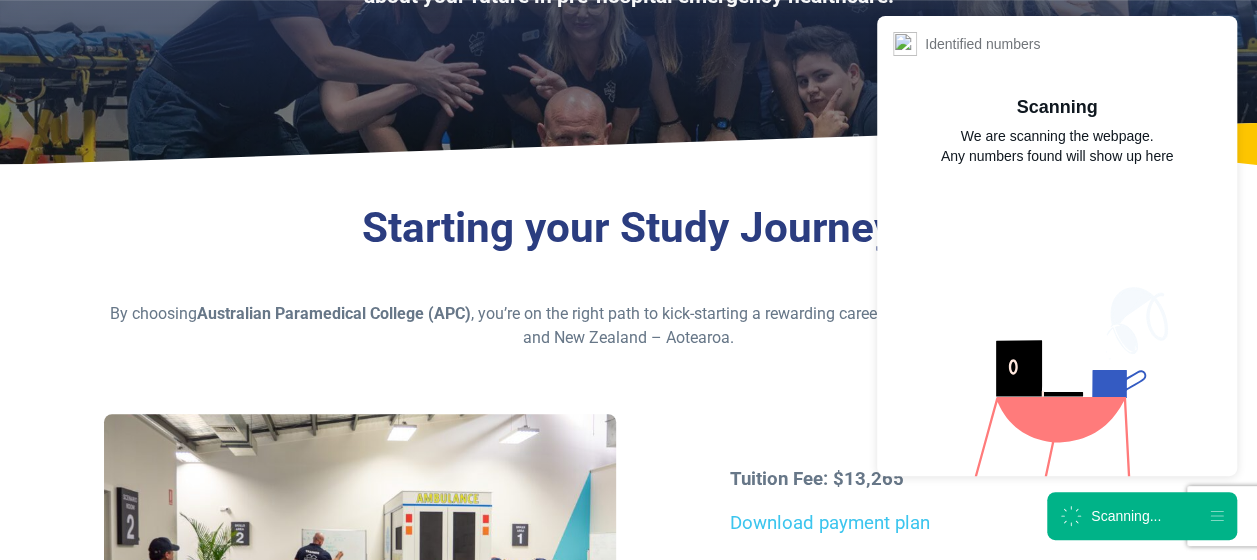 scroll, scrollTop: 0, scrollLeft: 0, axis: both 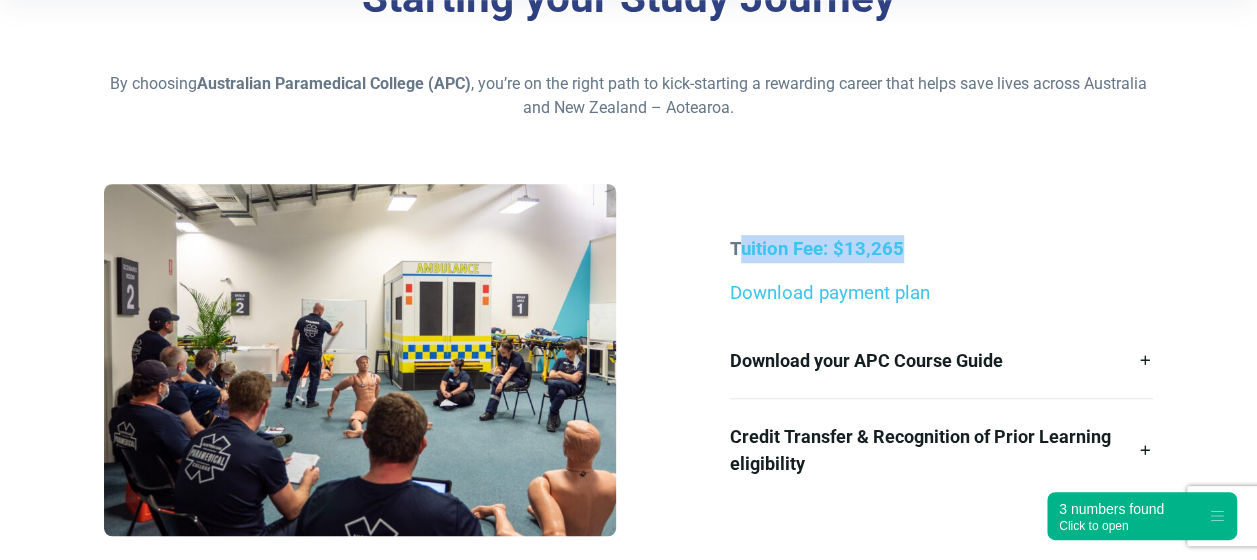 drag, startPoint x: 740, startPoint y: 240, endPoint x: 897, endPoint y: 246, distance: 157.11461 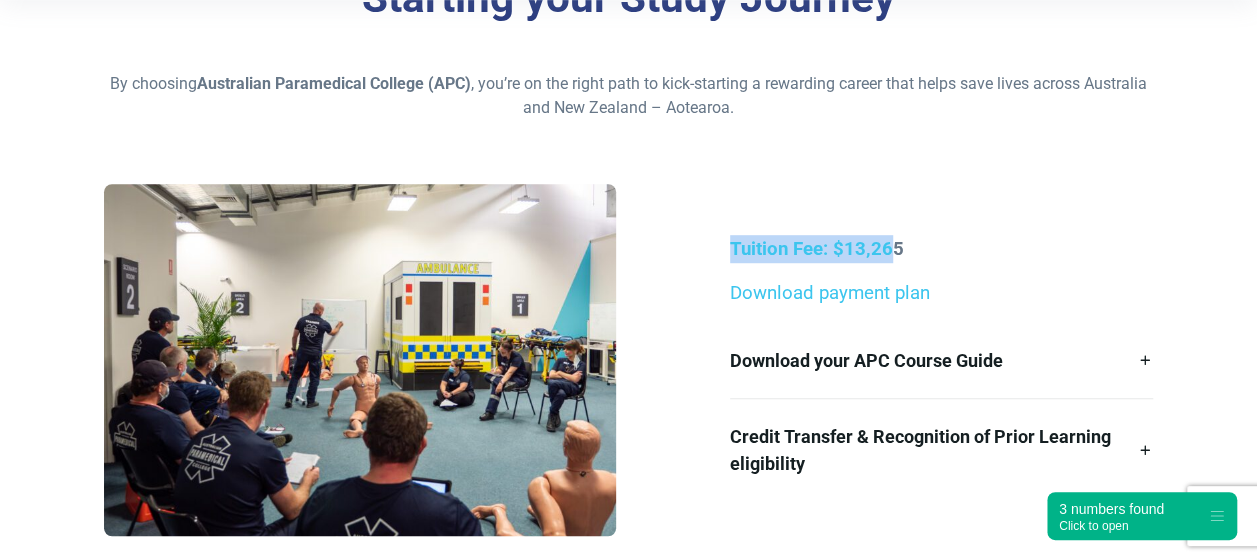 drag, startPoint x: 896, startPoint y: 246, endPoint x: 630, endPoint y: 145, distance: 284.52945 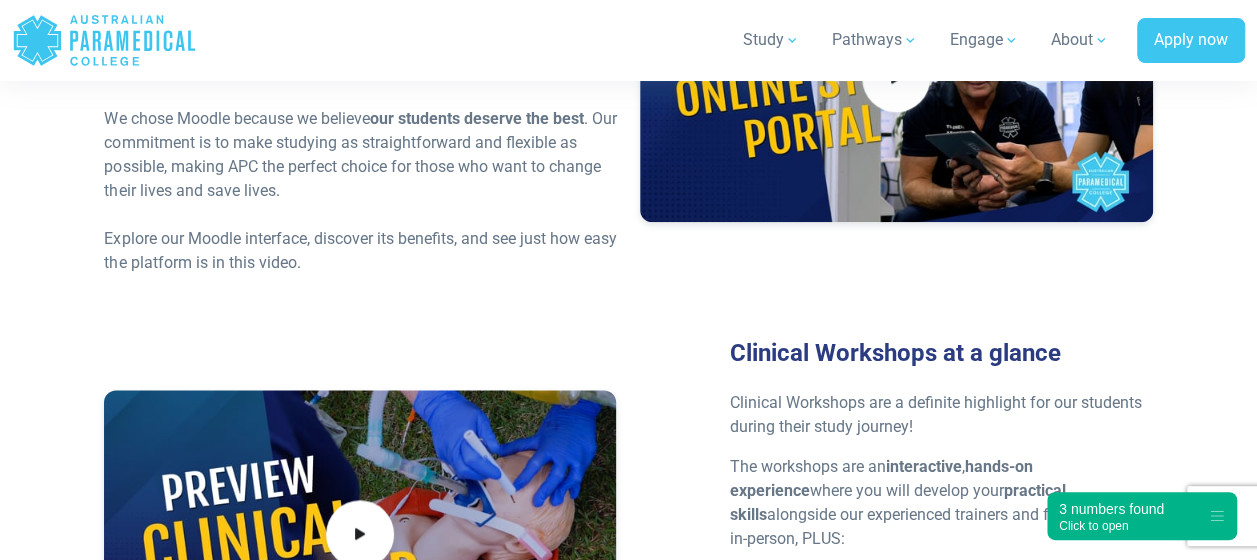 scroll, scrollTop: 4437, scrollLeft: 0, axis: vertical 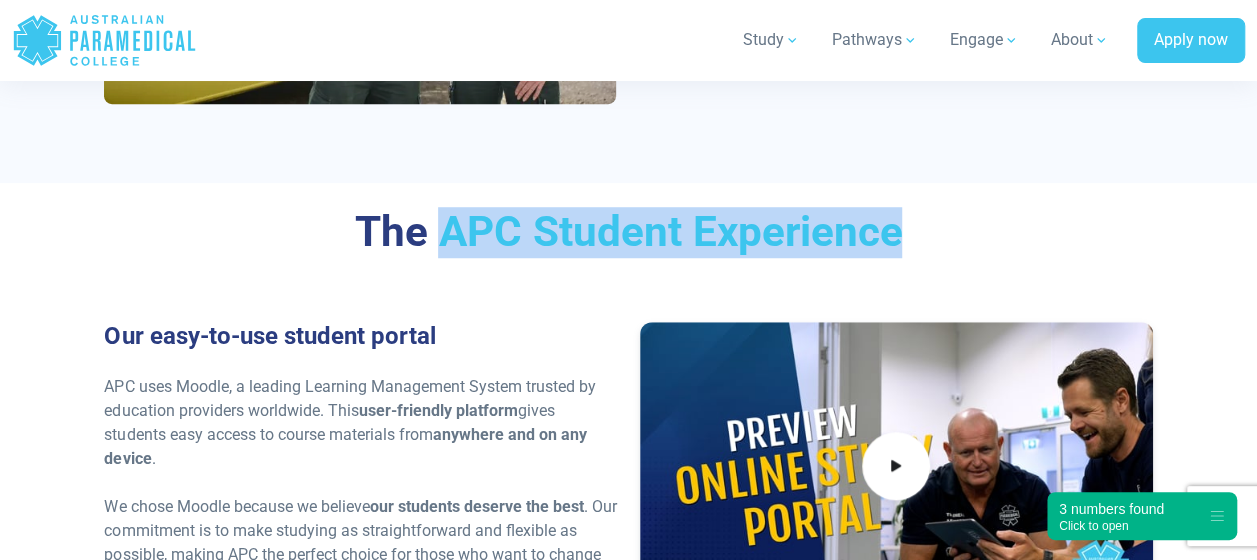 drag, startPoint x: 448, startPoint y: 219, endPoint x: 914, endPoint y: 243, distance: 466.6176 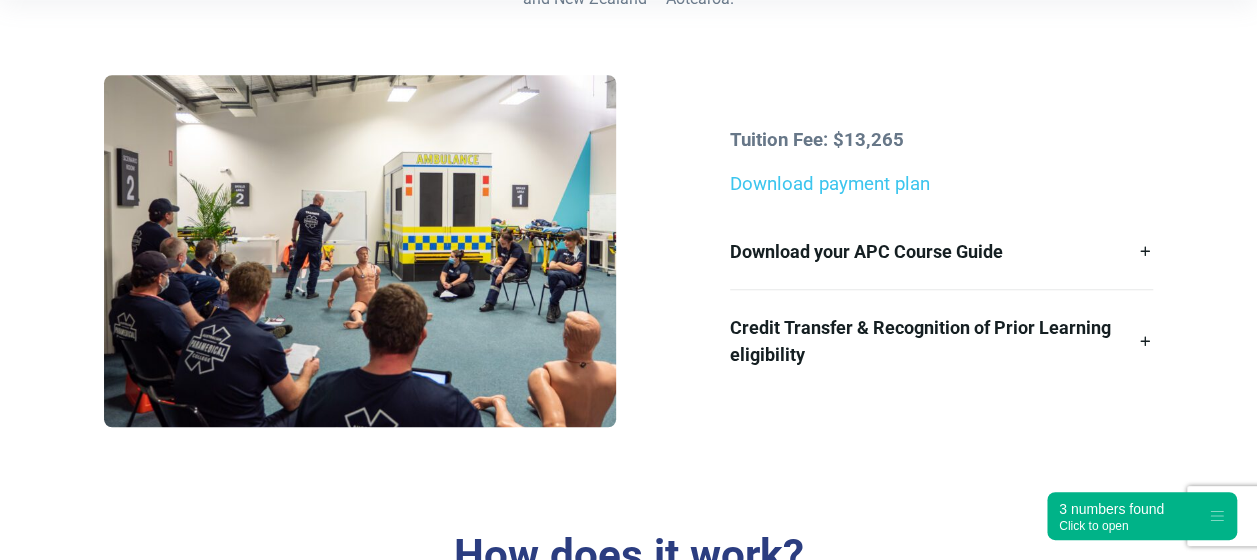 scroll, scrollTop: 628, scrollLeft: 0, axis: vertical 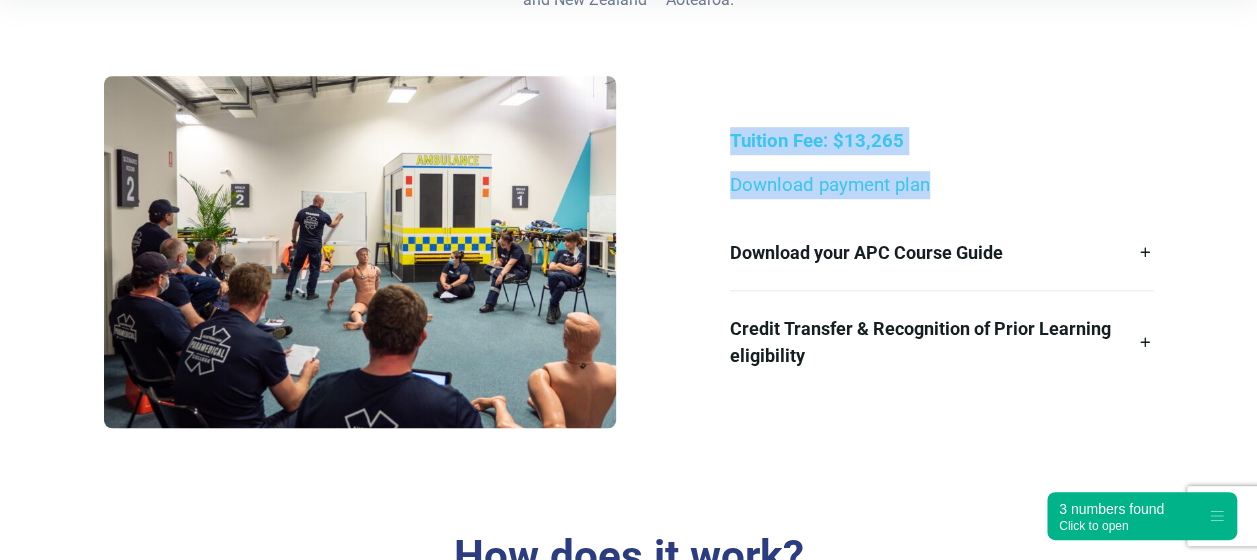 drag, startPoint x: 725, startPoint y: 129, endPoint x: 959, endPoint y: 164, distance: 236.60304 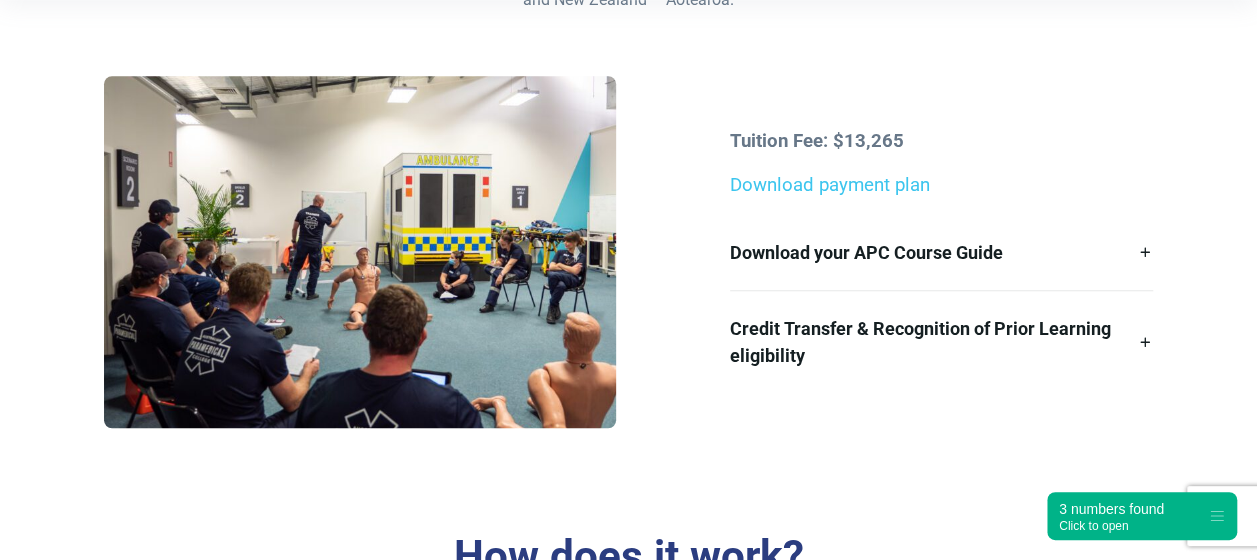 click on "Tuition Fee: $13,265
Download payment plan
Download your APC Course Guide
Here’s a  Course Overview  for the APC course you’ve expressed interest in:
HLT51020 – Diploma of Emergency Health Care
Credit Transfer & Recognition of Prior Learning eligibility
Credit Transfer  (CT) and  Recognition of Prior Learning  (RPL) are applicable for all APC courses.
If you have any relevant qualifications, you may be eligible for credit that could  reduce the time and cost  of your course.
Before we can provide you with an estimate for a potential discount, please email  enrolmentoffer@apcollege.edu.au  with one or more of the following documentation and we will assess your eligibility." at bounding box center [941, 260] 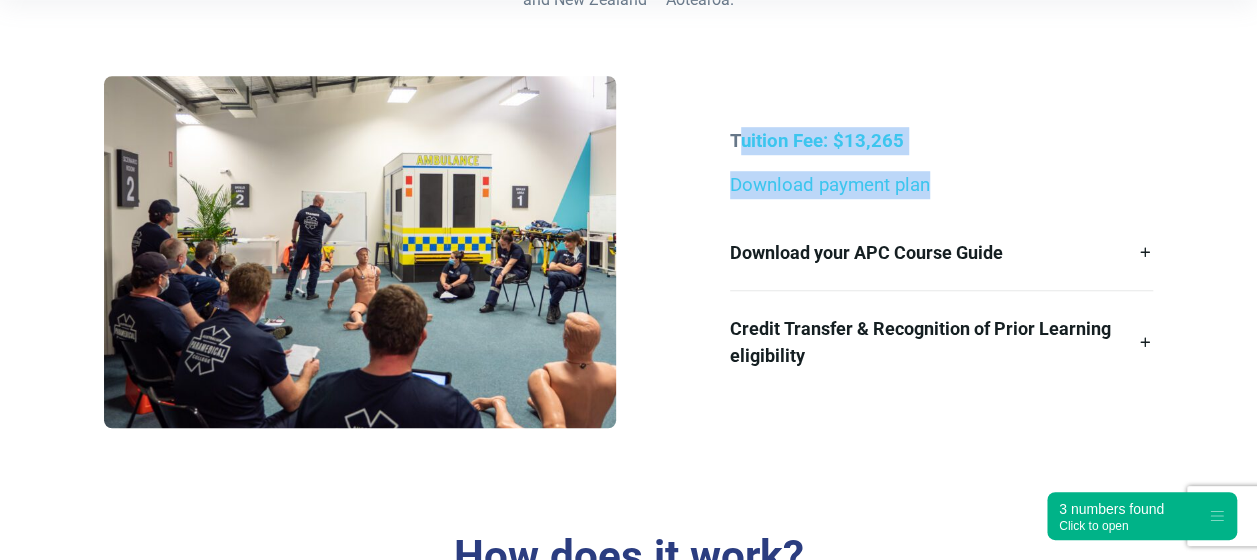 drag, startPoint x: 736, startPoint y: 146, endPoint x: 957, endPoint y: 165, distance: 221.81523 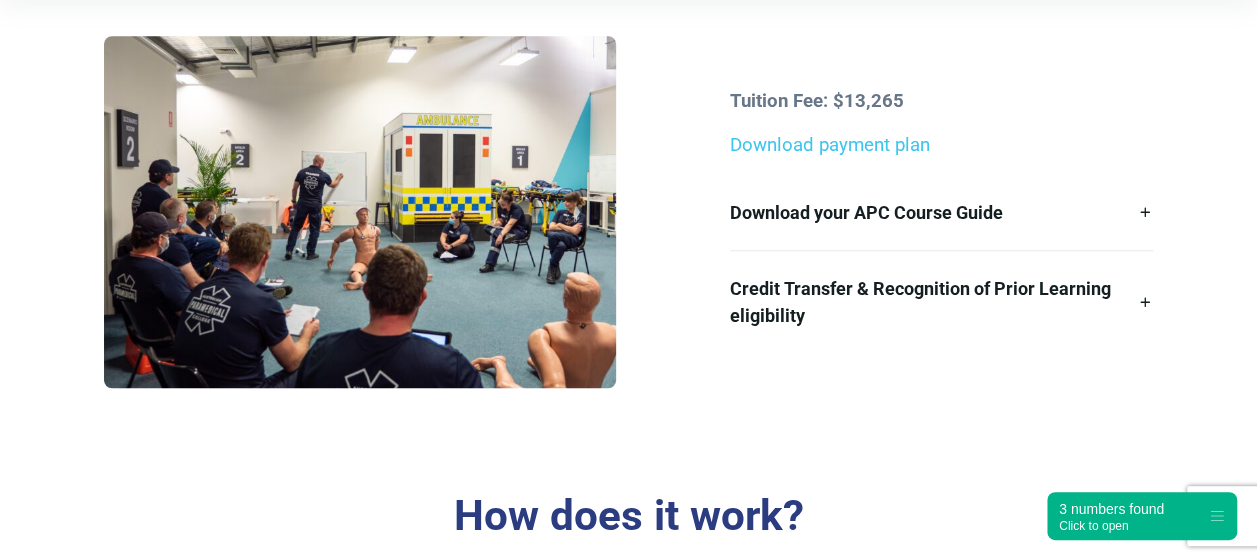 scroll, scrollTop: 682, scrollLeft: 0, axis: vertical 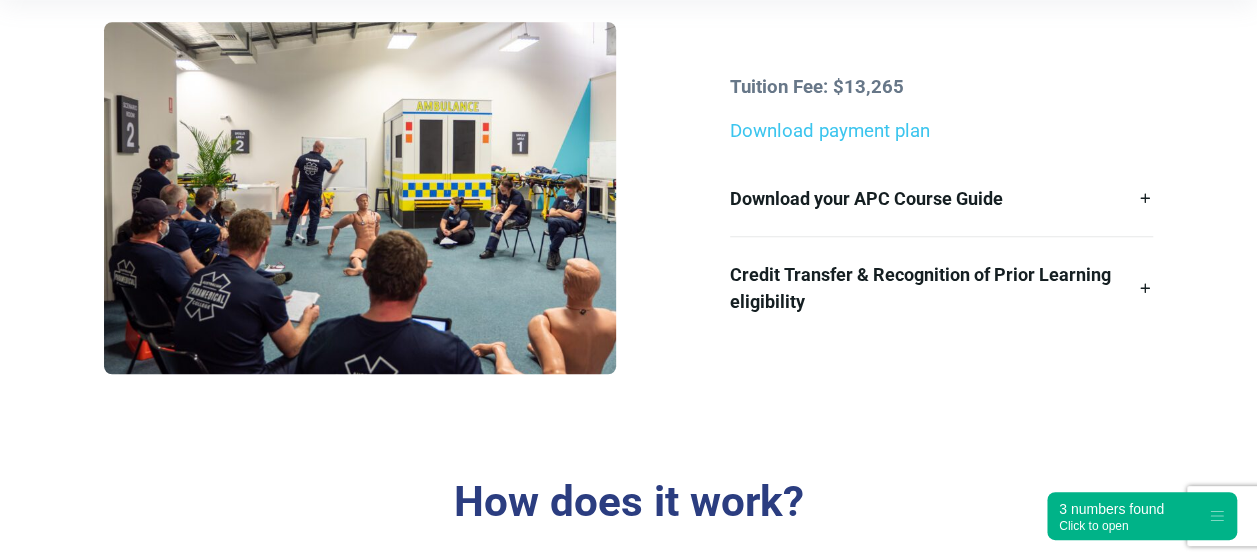 drag, startPoint x: 938, startPoint y: 218, endPoint x: 803, endPoint y: 348, distance: 187.41664 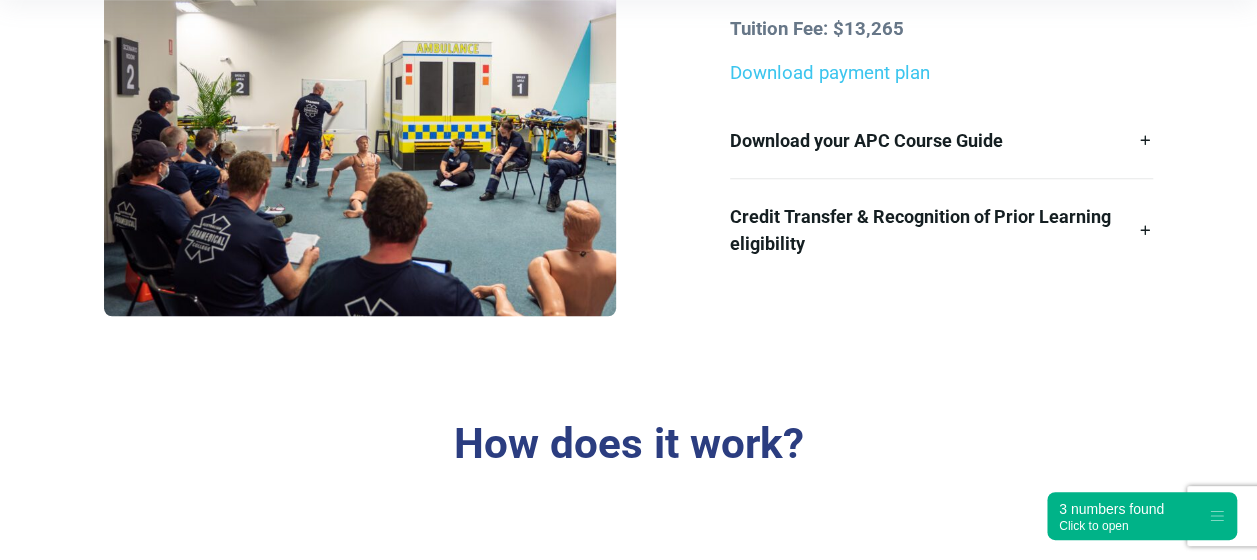scroll, scrollTop: 0, scrollLeft: 0, axis: both 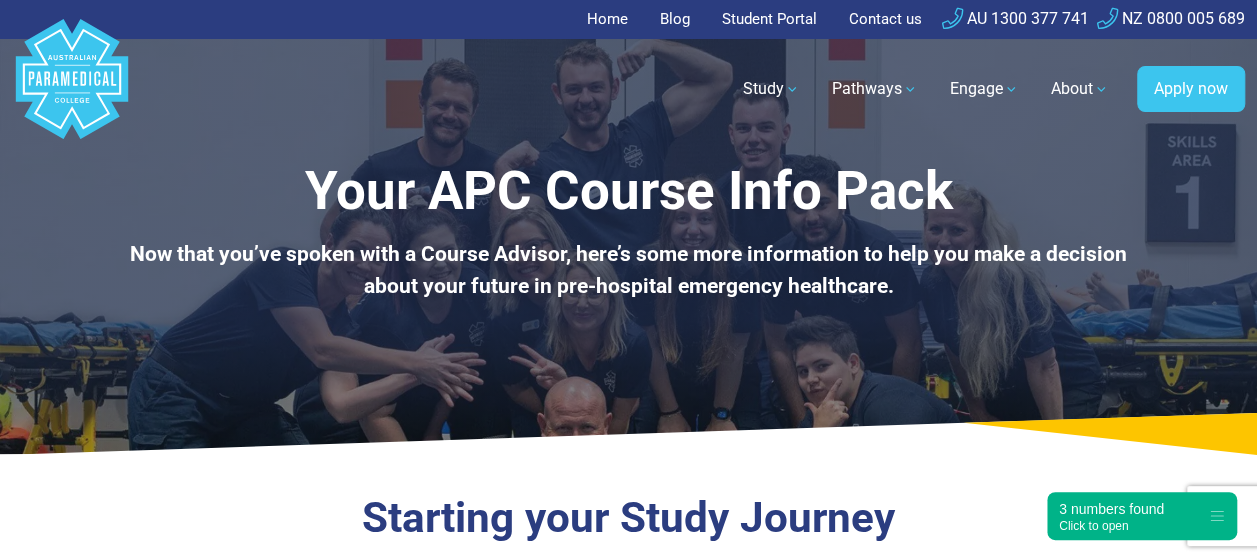 drag, startPoint x: 962, startPoint y: 270, endPoint x: 432, endPoint y: 87, distance: 560.70404 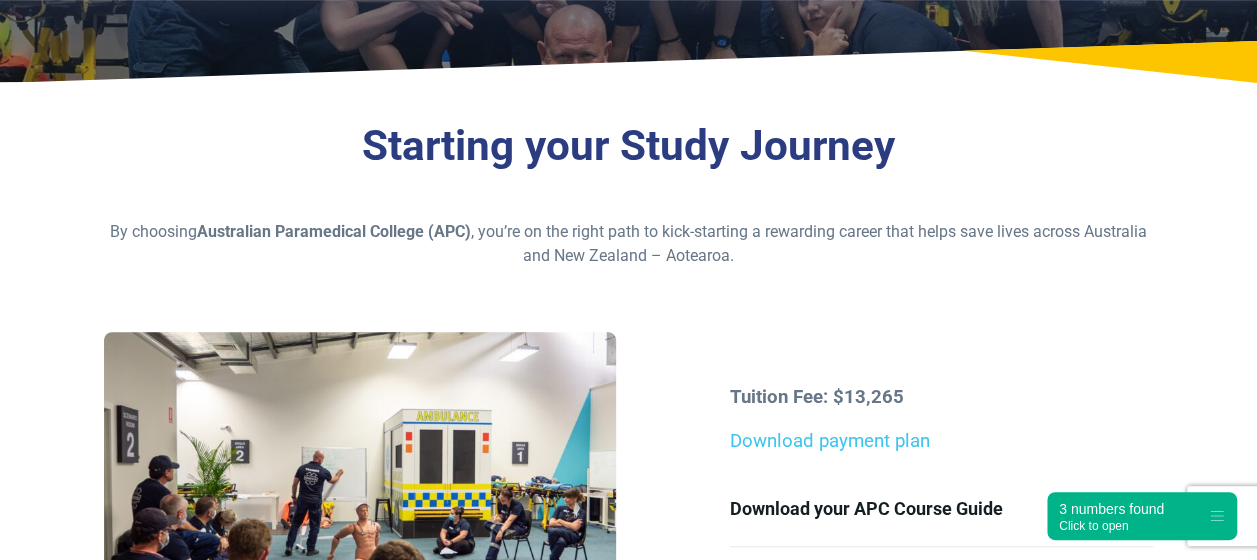 scroll, scrollTop: 370, scrollLeft: 0, axis: vertical 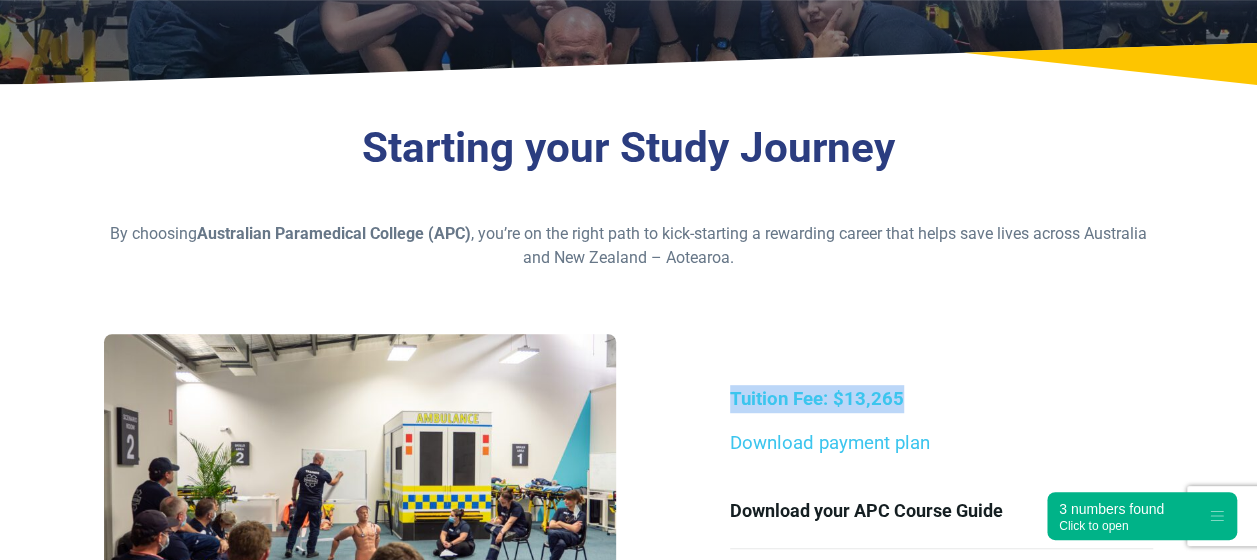 drag, startPoint x: 731, startPoint y: 392, endPoint x: 910, endPoint y: 412, distance: 180.11385 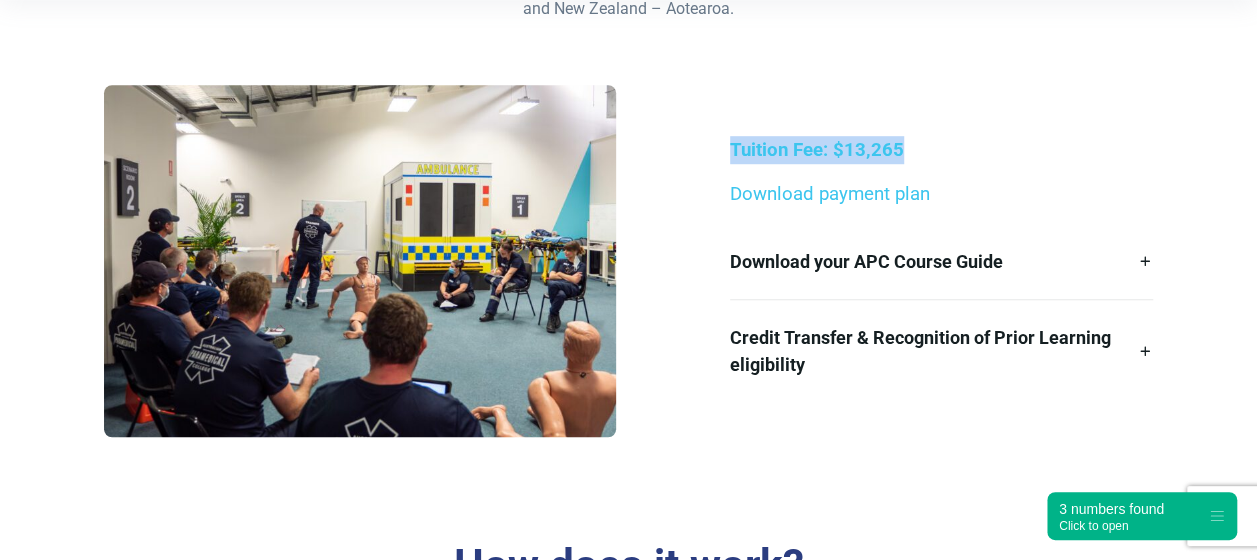 scroll, scrollTop: 620, scrollLeft: 0, axis: vertical 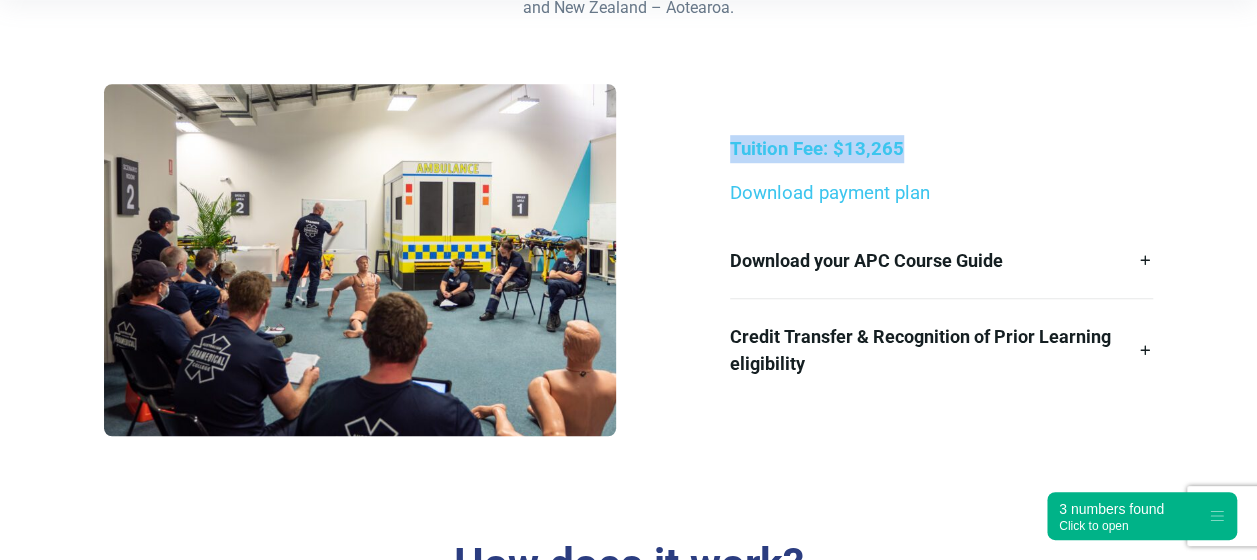 click on "Tuition Fee: $13,265
Download payment plan
Download your APC Course Guide
Here’s a  Course Overview  for the APC course you’ve expressed interest in:
HLT51020 – Diploma of Emergency Health Care
Credit Transfer & Recognition of Prior Learning eligibility
Credit Transfer  (CT) and  Recognition of Prior Learning  (RPL) are applicable for all APC courses.
If you have any relevant qualifications, you may be eligible for credit that could  reduce the time and cost  of your course.
Before we can provide you with an estimate for a potential discount, please email  enrolmentoffer@apcollege.edu.au
not" at bounding box center [628, 267] 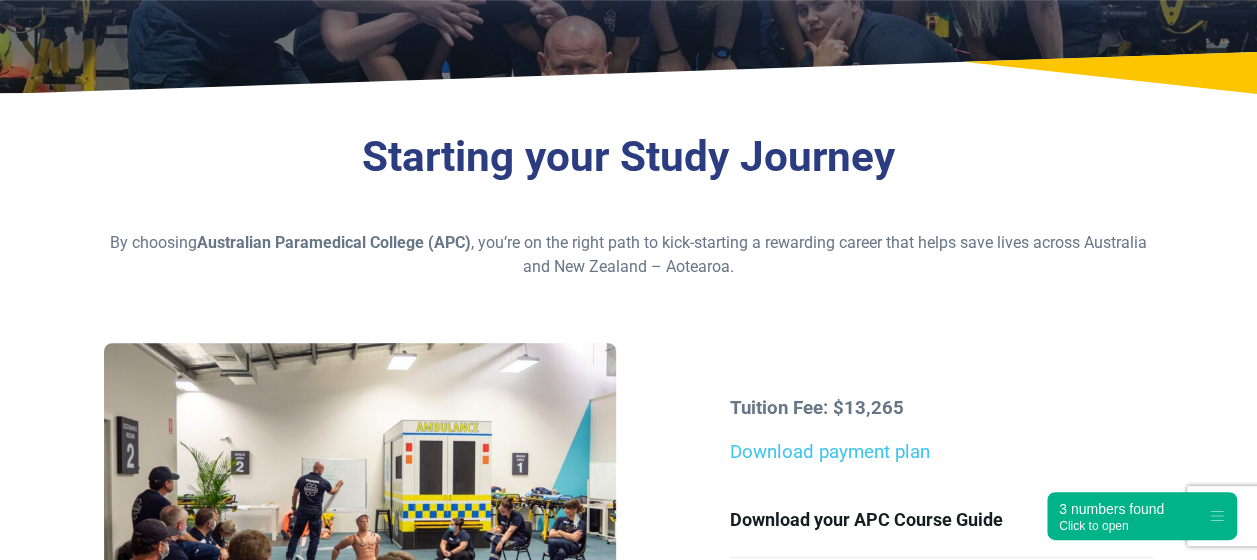 scroll, scrollTop: 535, scrollLeft: 0, axis: vertical 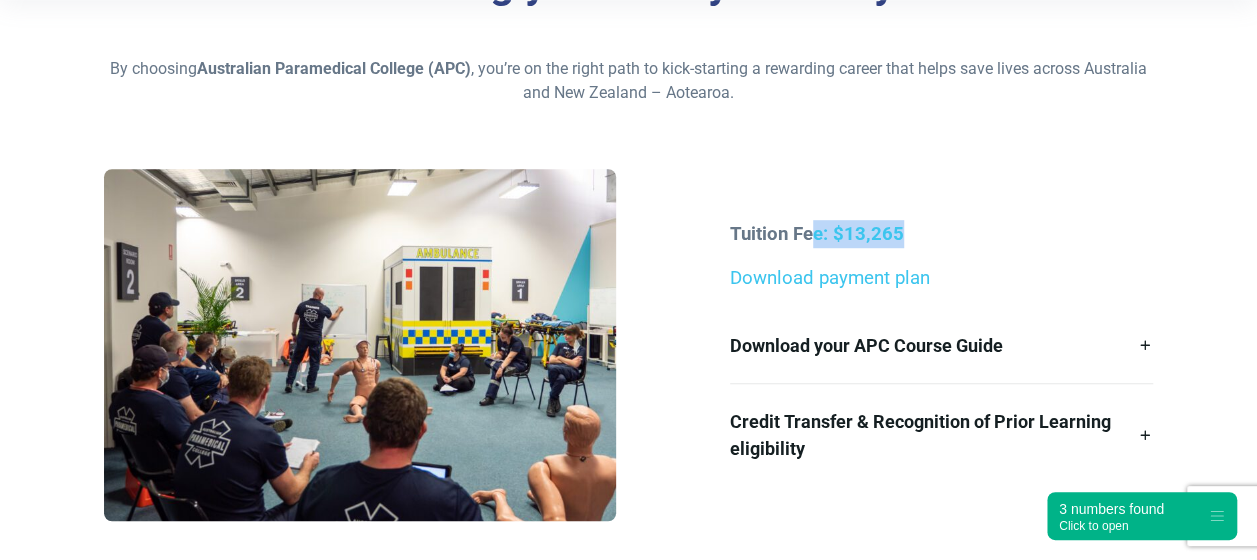 drag, startPoint x: 814, startPoint y: 240, endPoint x: 915, endPoint y: 241, distance: 101.00495 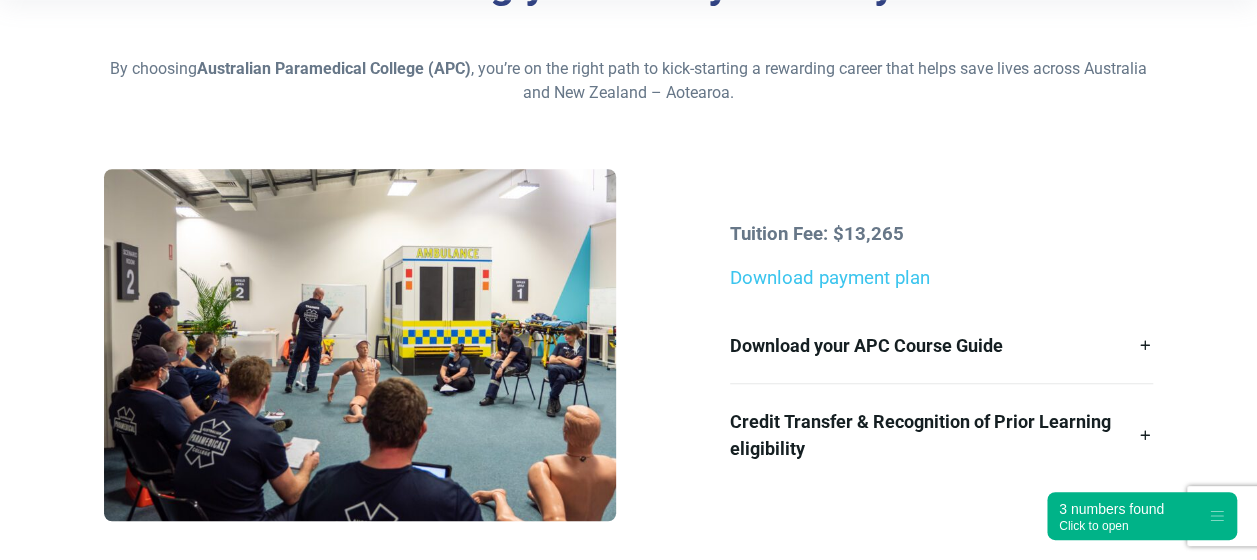 drag, startPoint x: 915, startPoint y: 241, endPoint x: 904, endPoint y: 265, distance: 26.400757 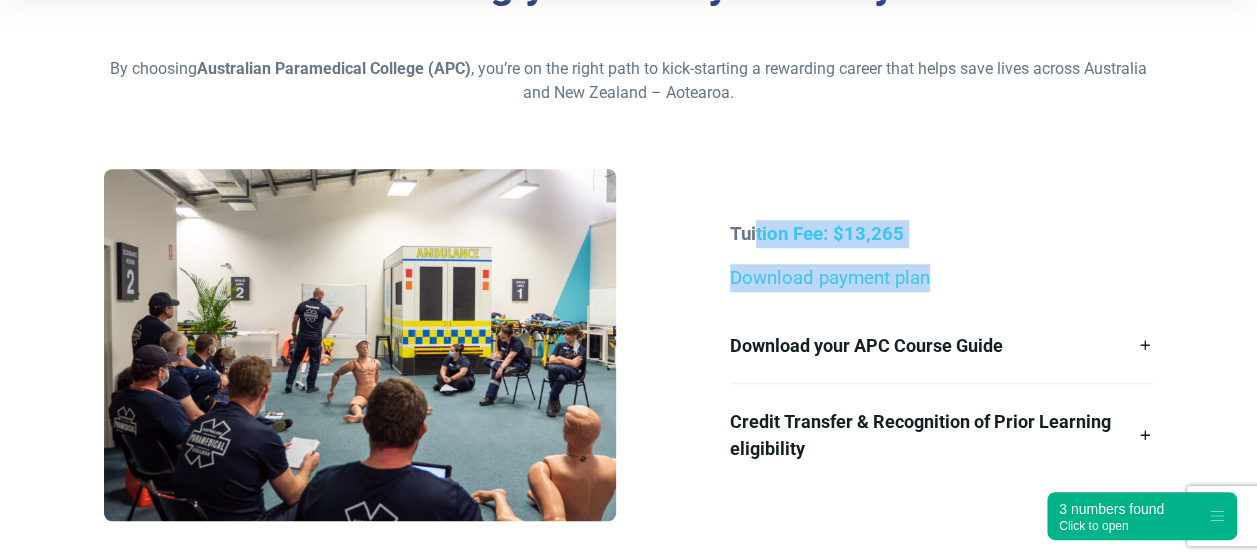 drag, startPoint x: 756, startPoint y: 236, endPoint x: 992, endPoint y: 256, distance: 236.84595 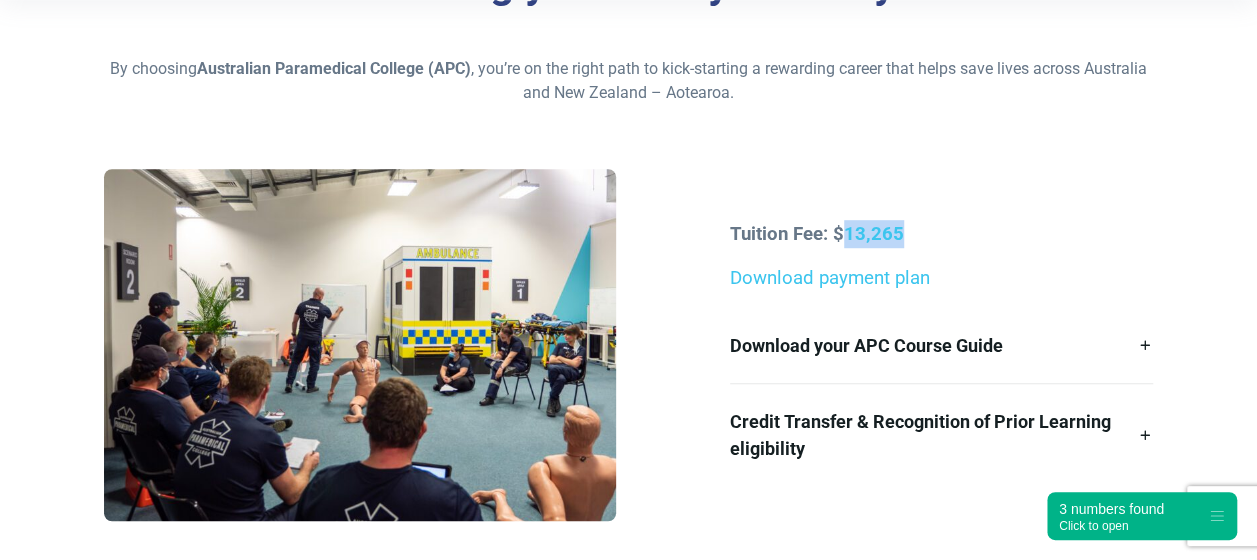 drag, startPoint x: 843, startPoint y: 230, endPoint x: 942, endPoint y: 234, distance: 99.08077 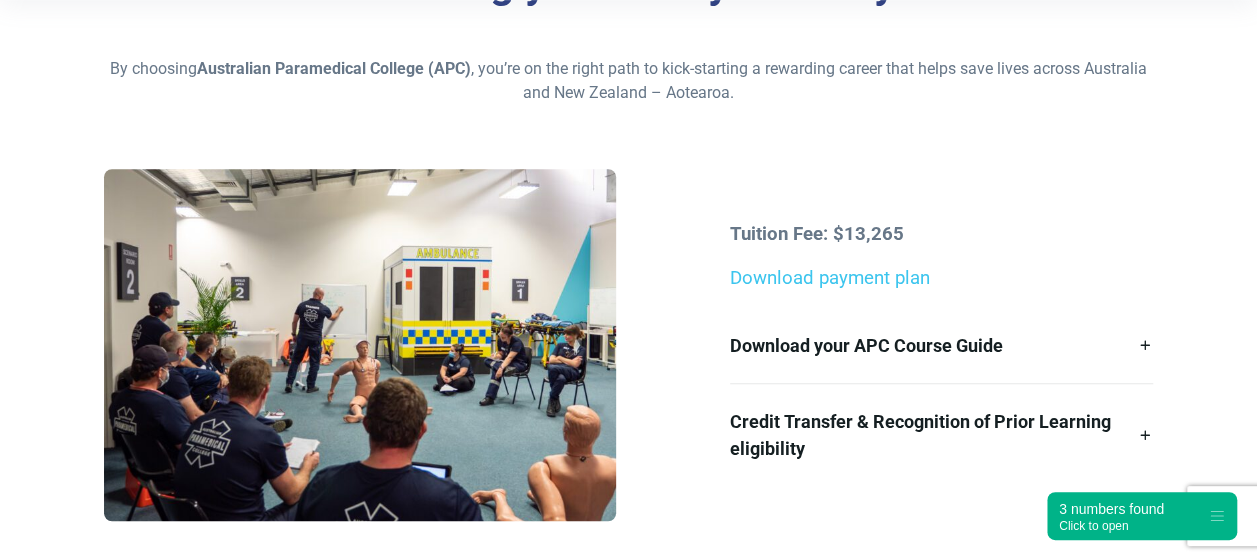 click on "Tuition Fee: $13,265" at bounding box center [817, 234] 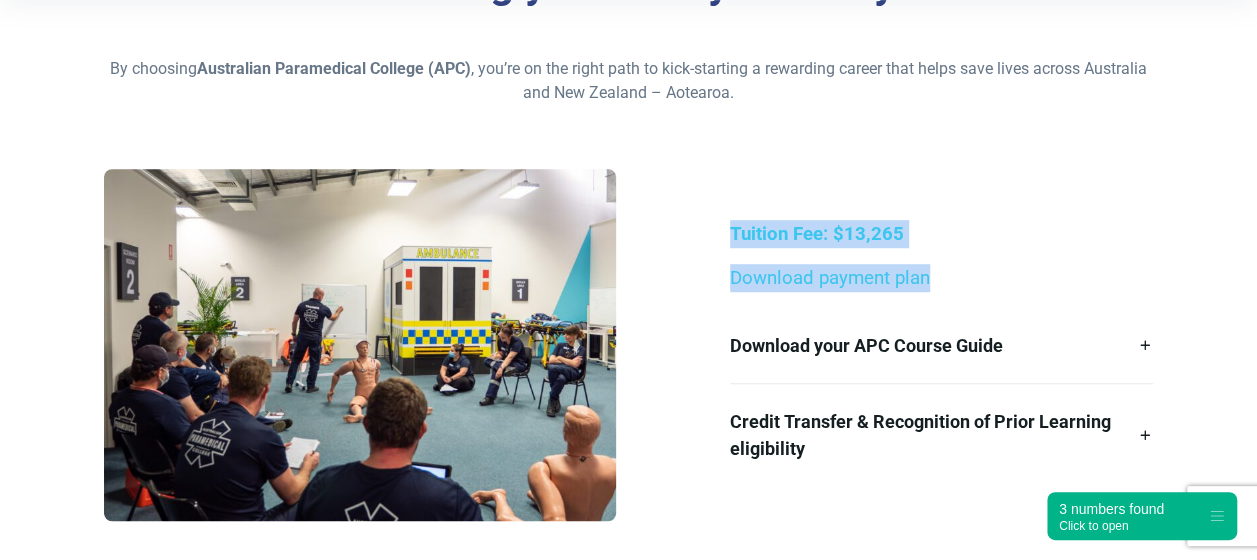 drag, startPoint x: 708, startPoint y: 239, endPoint x: 981, endPoint y: 254, distance: 273.41177 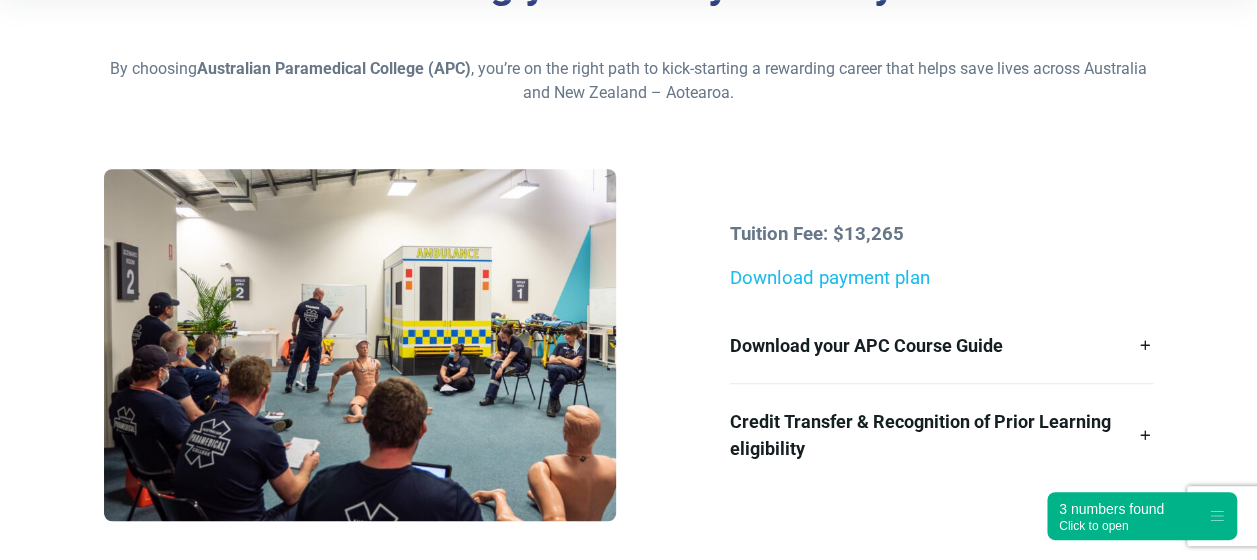 click on "Download payment plan" at bounding box center (830, 278) 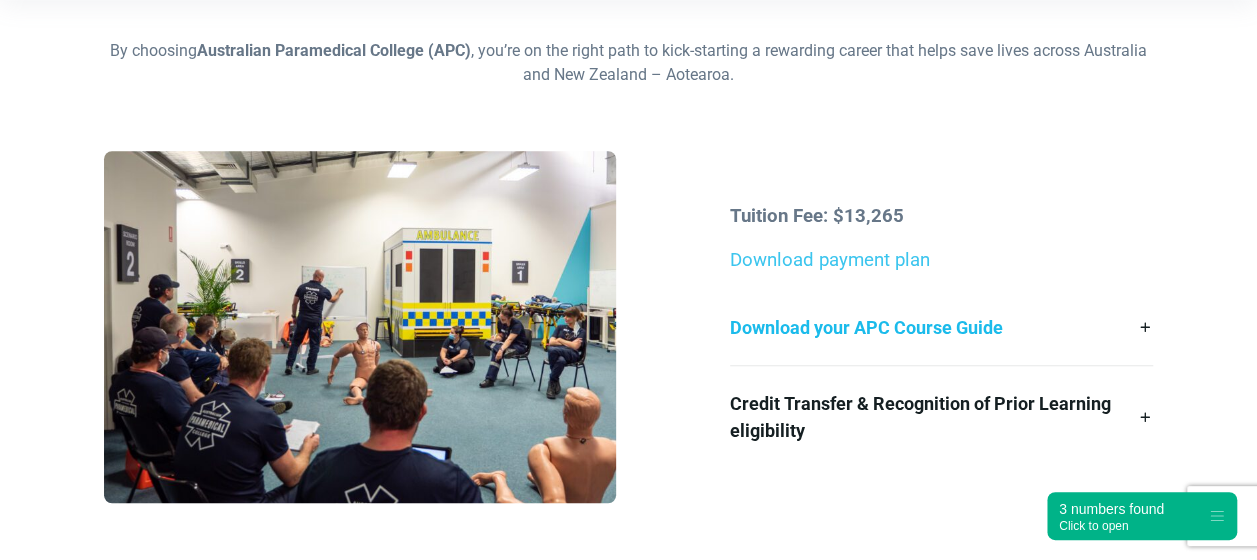 scroll, scrollTop: 545, scrollLeft: 0, axis: vertical 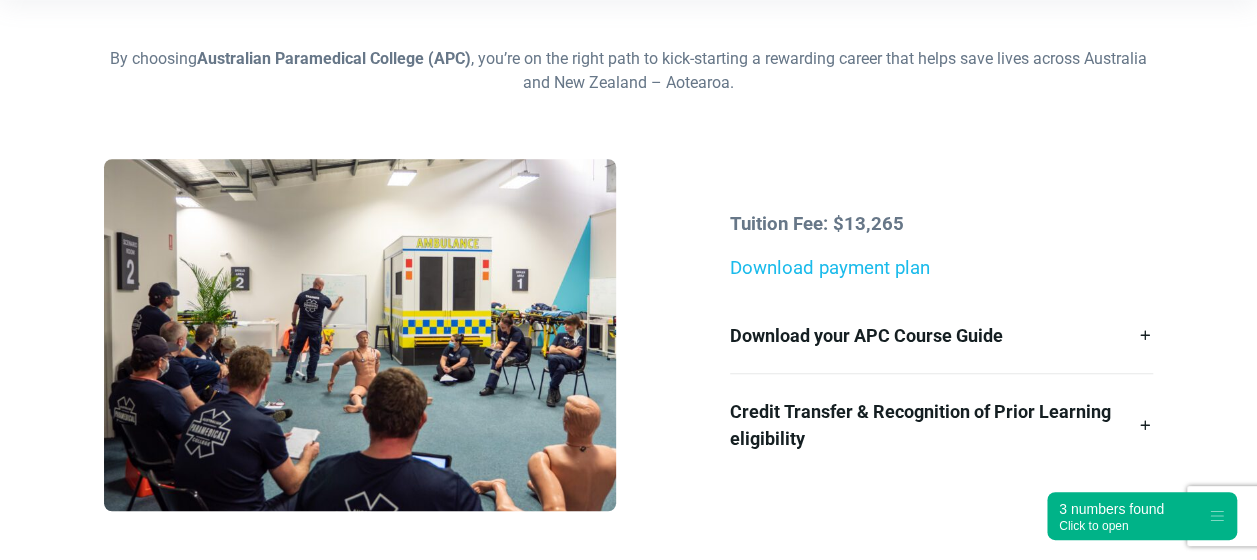 click on "Download payment plan" at bounding box center (830, 268) 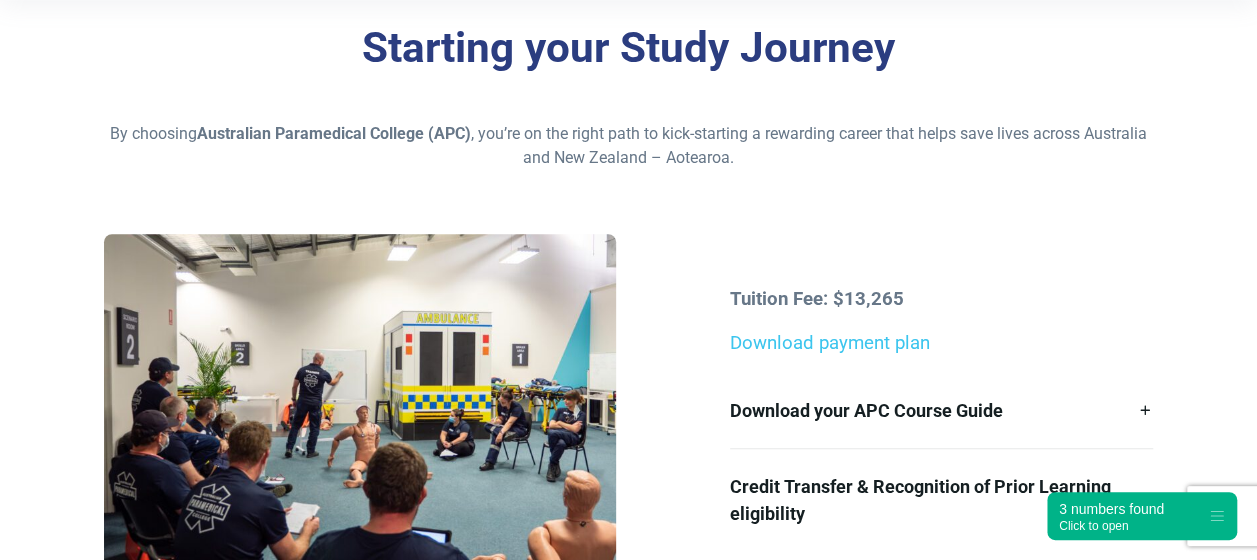 scroll, scrollTop: 476, scrollLeft: 0, axis: vertical 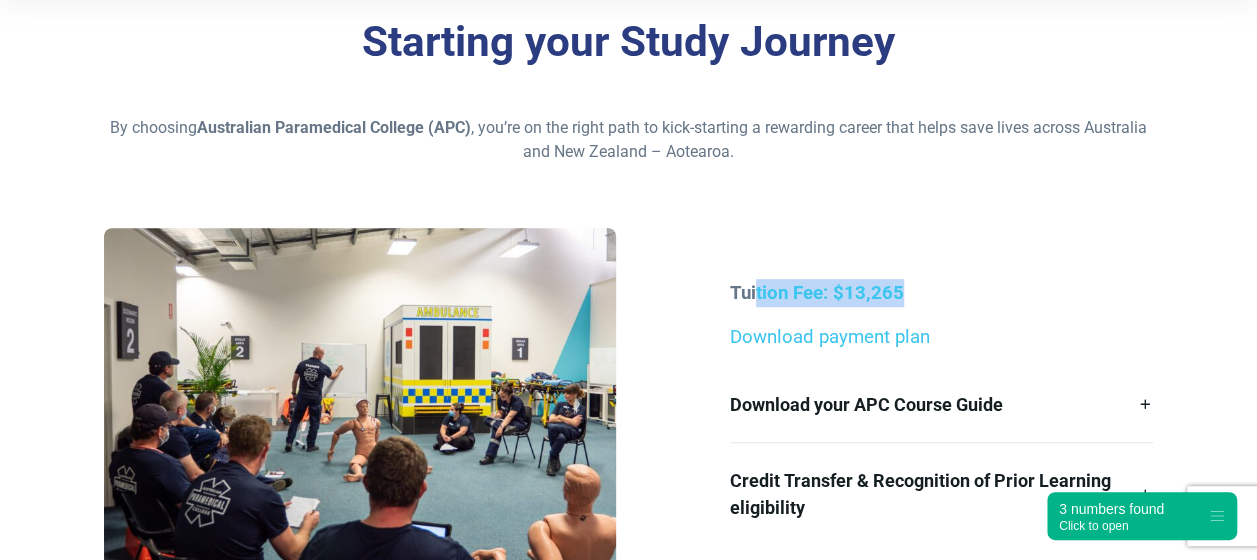 drag, startPoint x: 755, startPoint y: 295, endPoint x: 944, endPoint y: 298, distance: 189.0238 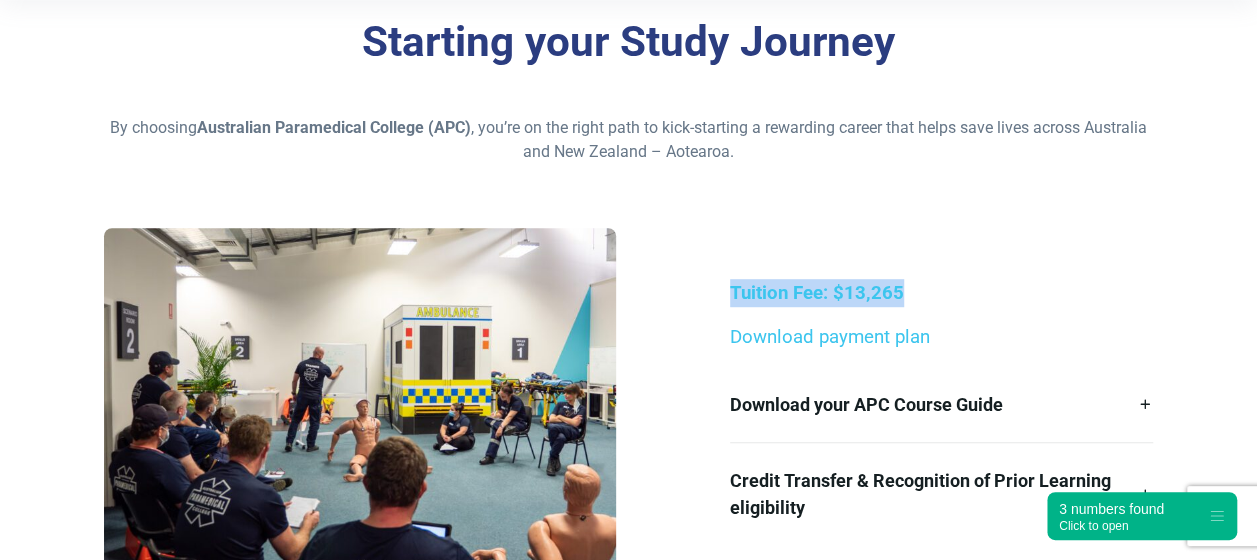 drag, startPoint x: 676, startPoint y: 276, endPoint x: 938, endPoint y: 276, distance: 262 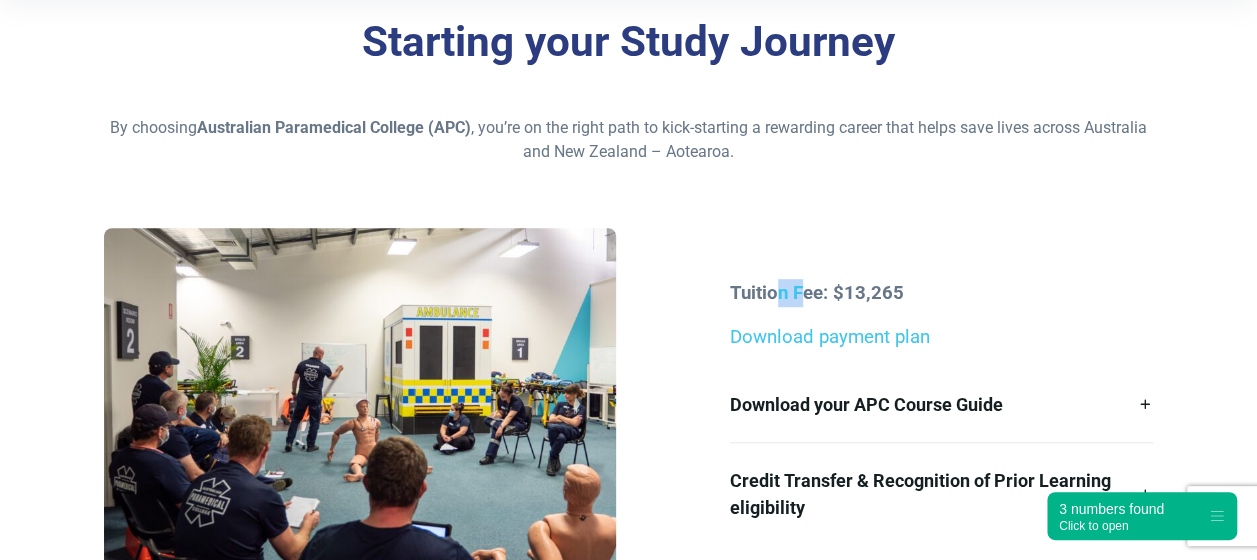 drag, startPoint x: 798, startPoint y: 305, endPoint x: 753, endPoint y: 298, distance: 45.54119 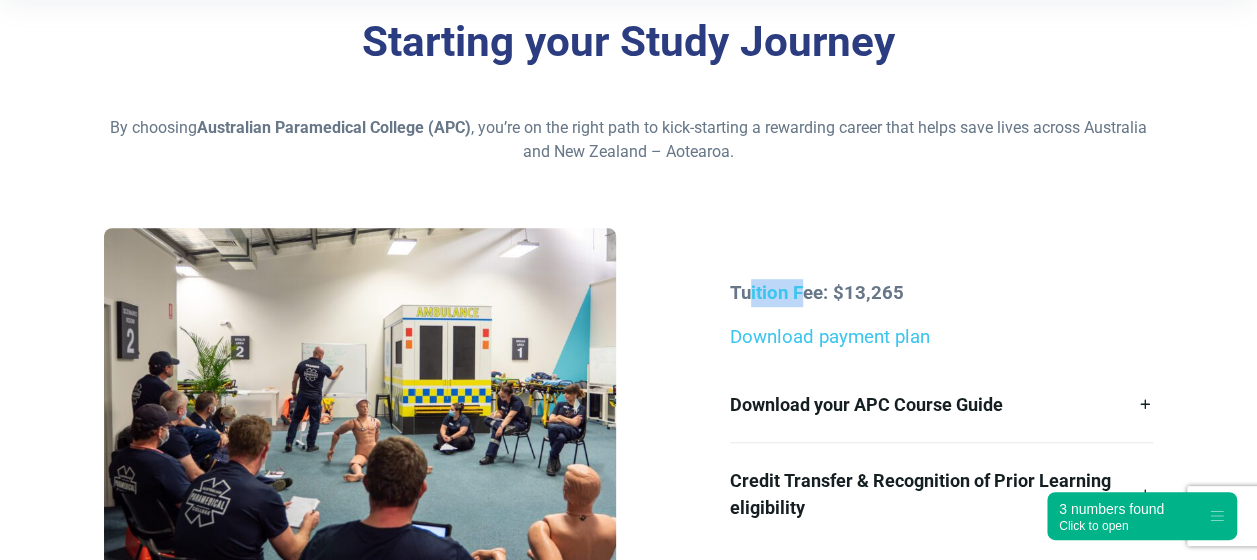 click on "Tuition Fee: $13,265" at bounding box center [817, 293] 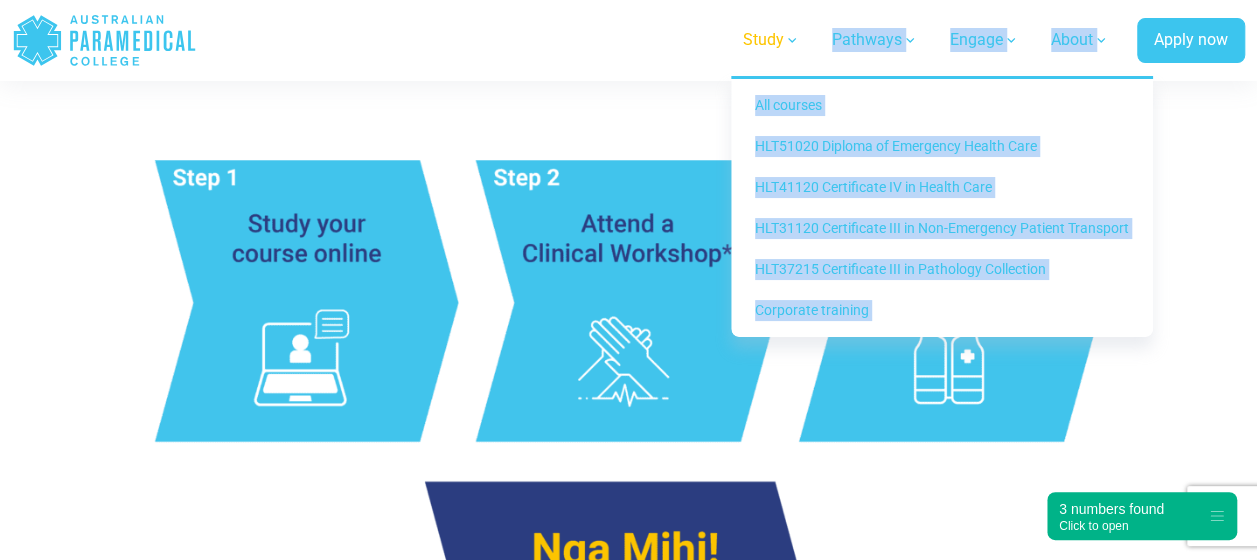 scroll, scrollTop: 1145, scrollLeft: 0, axis: vertical 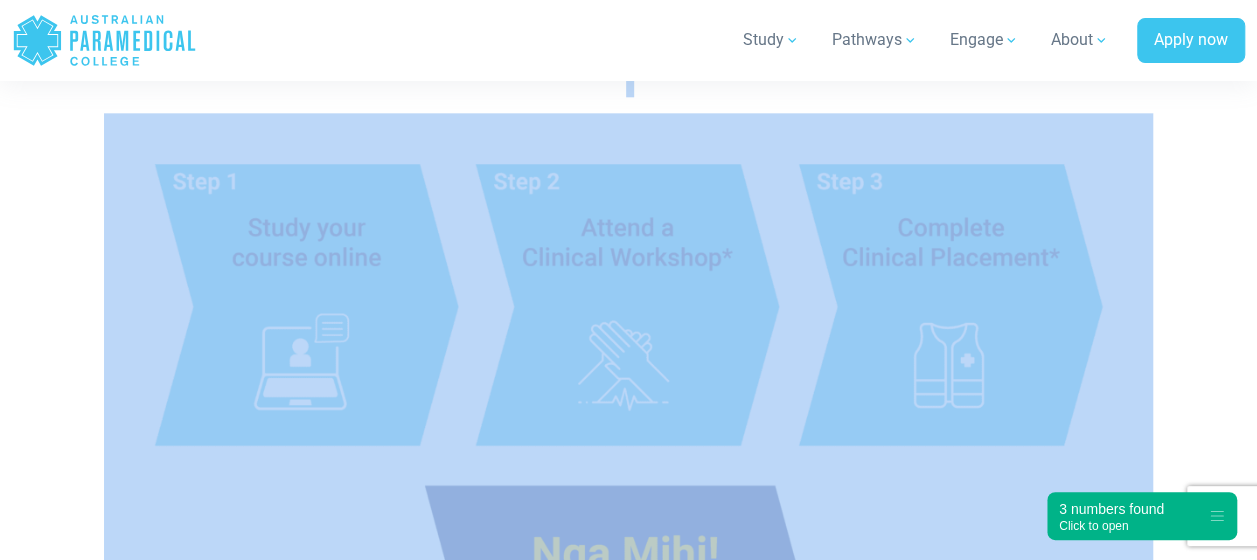drag, startPoint x: 714, startPoint y: 271, endPoint x: 581, endPoint y: 141, distance: 185.98119 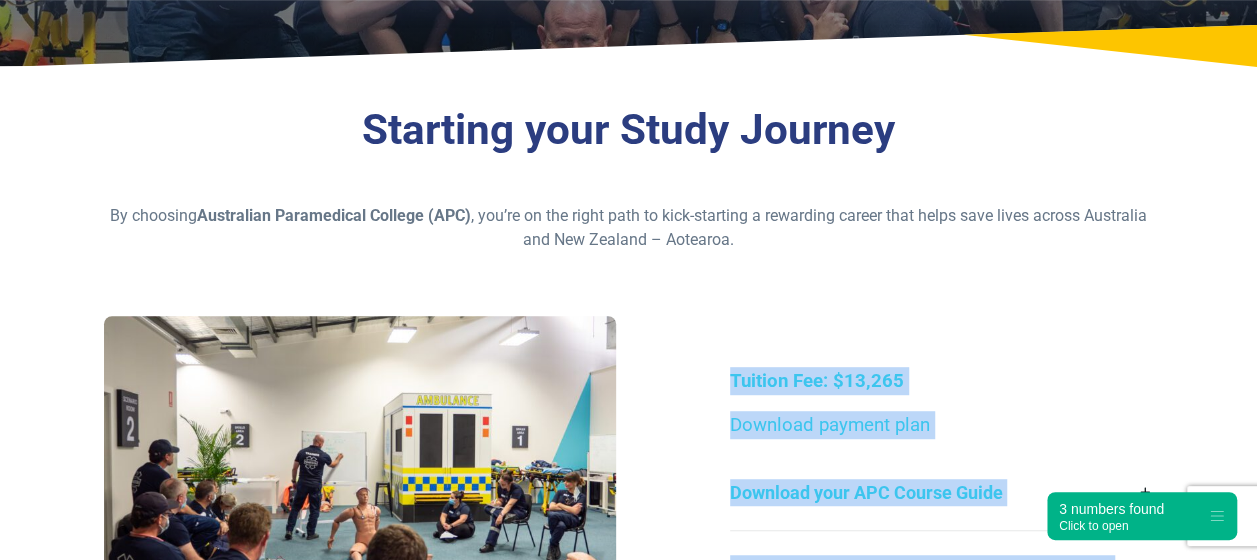 scroll, scrollTop: 353, scrollLeft: 0, axis: vertical 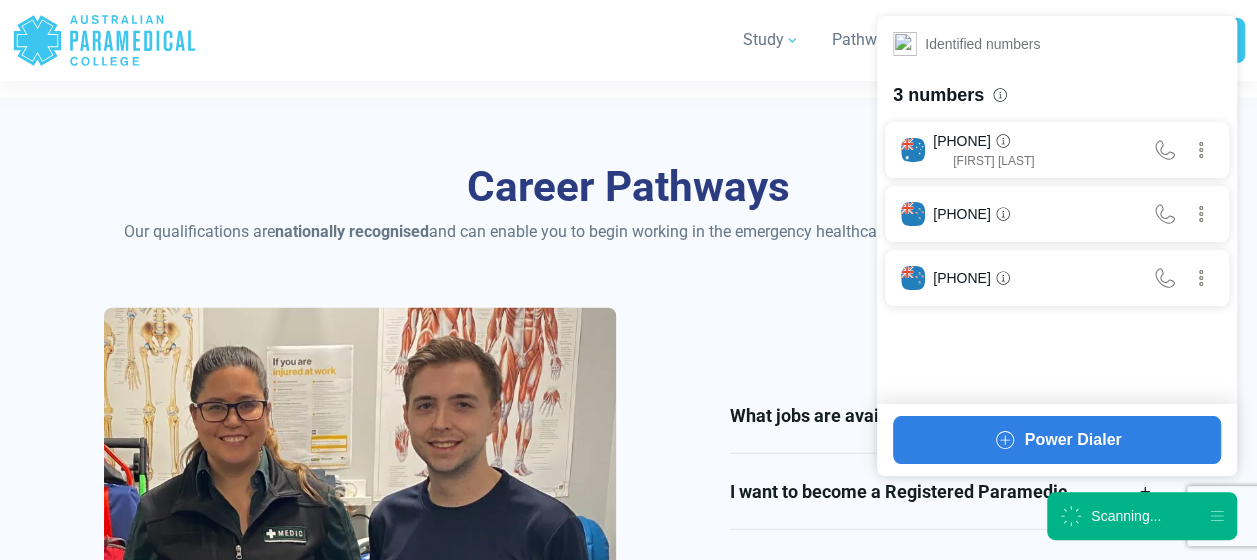 click at bounding box center (1071, 516) 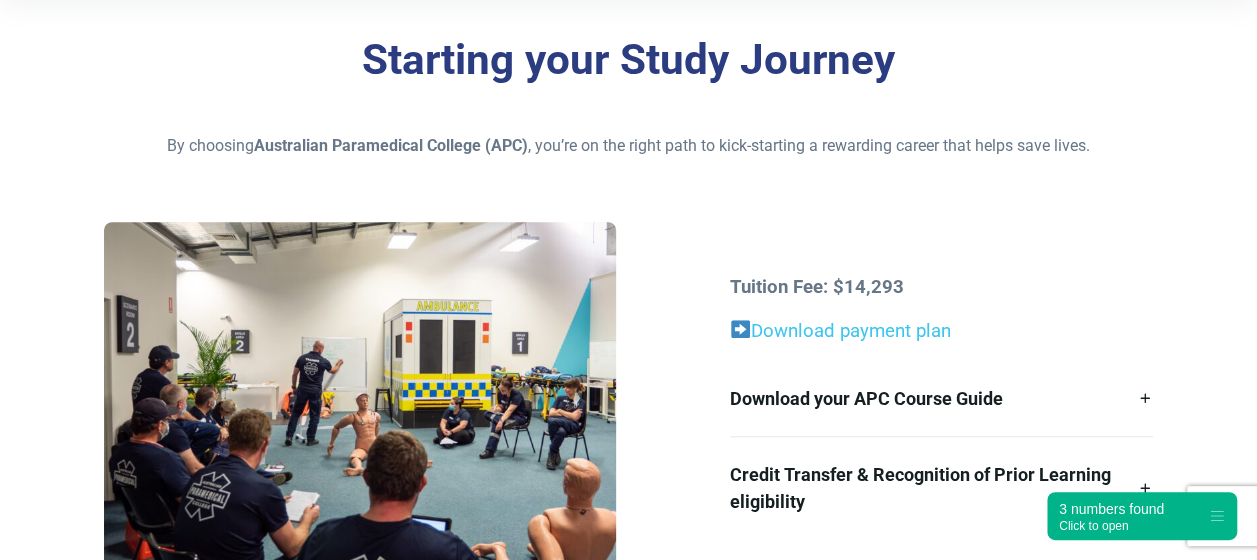 scroll, scrollTop: 718, scrollLeft: 0, axis: vertical 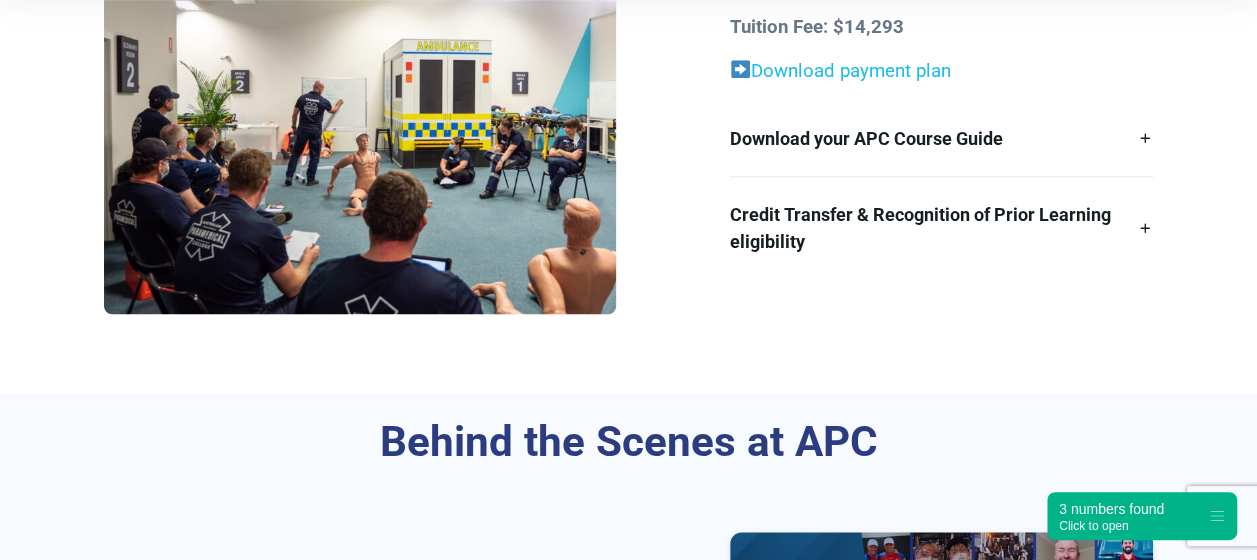 click on "Download payment plan" at bounding box center [851, 71] 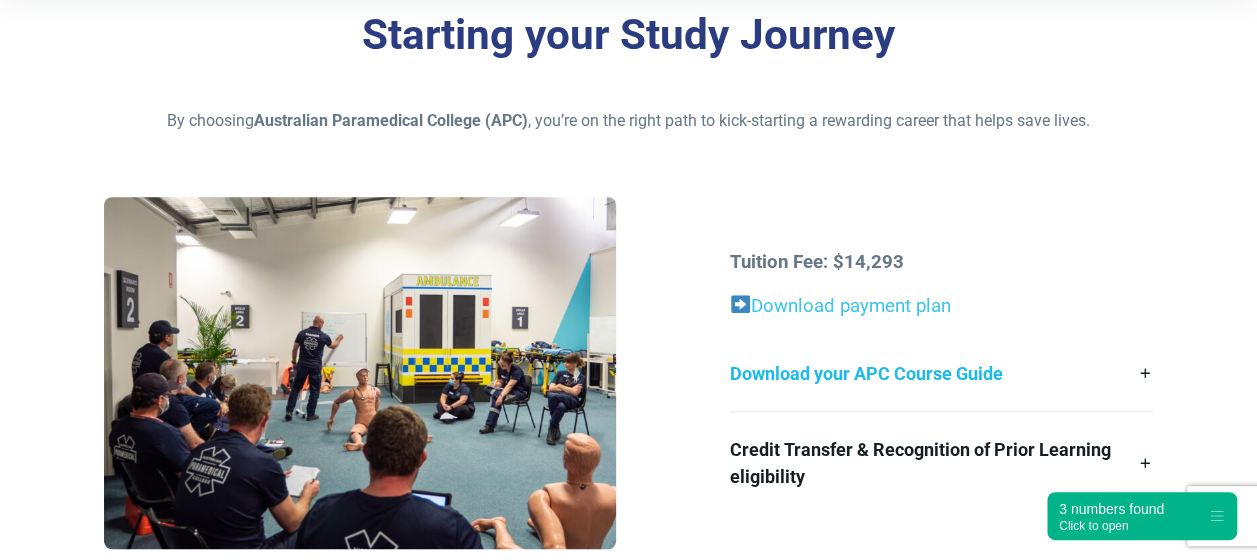 scroll, scrollTop: 477, scrollLeft: 0, axis: vertical 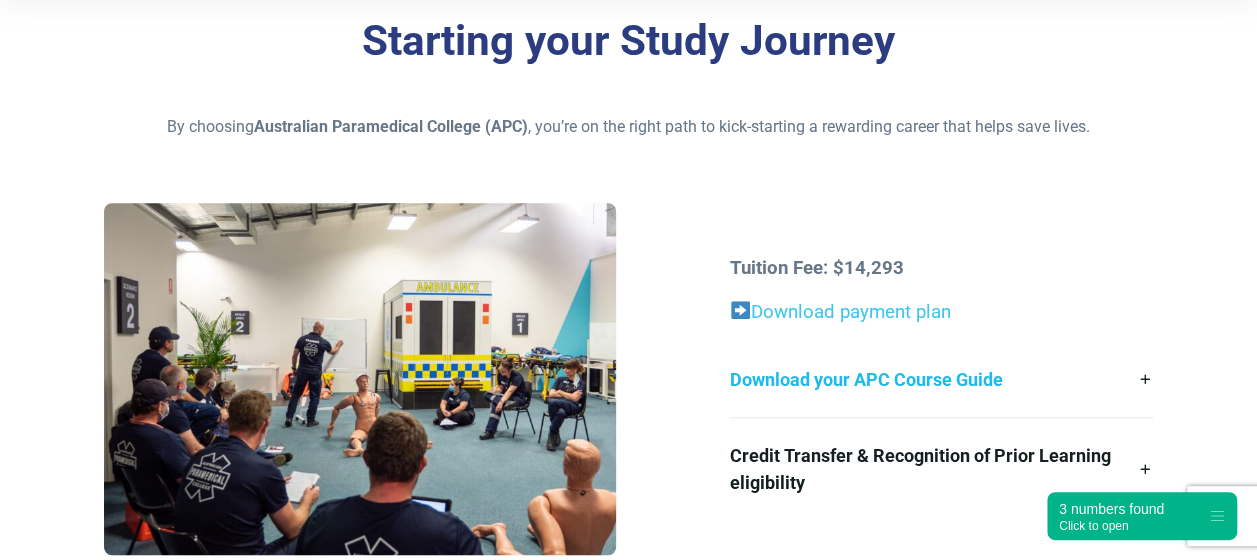 click on "Download your APC Course Guide" at bounding box center (941, 379) 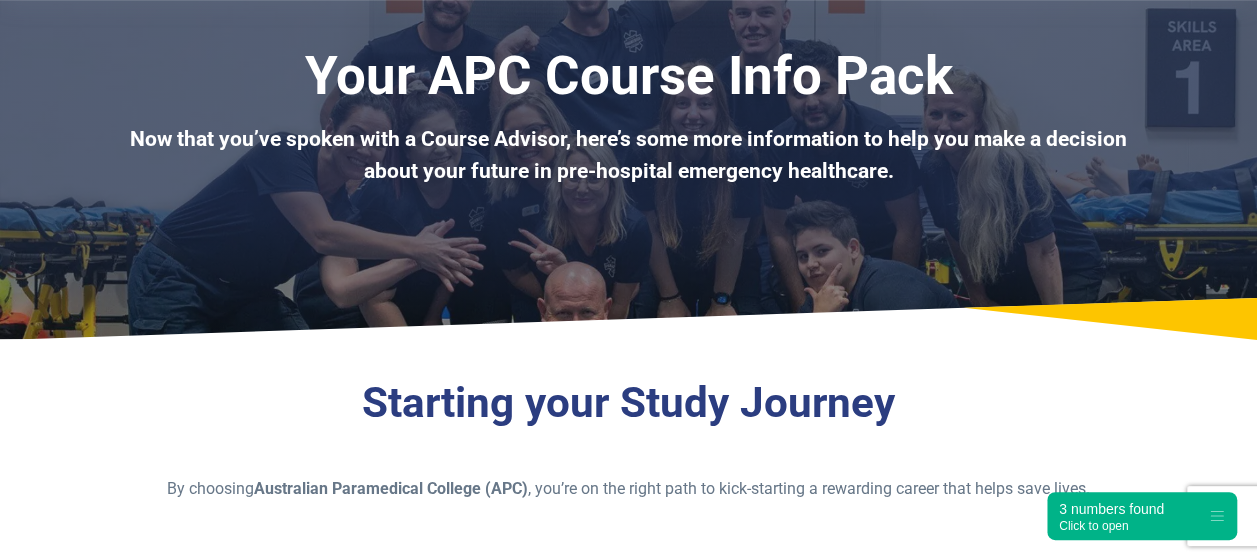 scroll, scrollTop: 0, scrollLeft: 0, axis: both 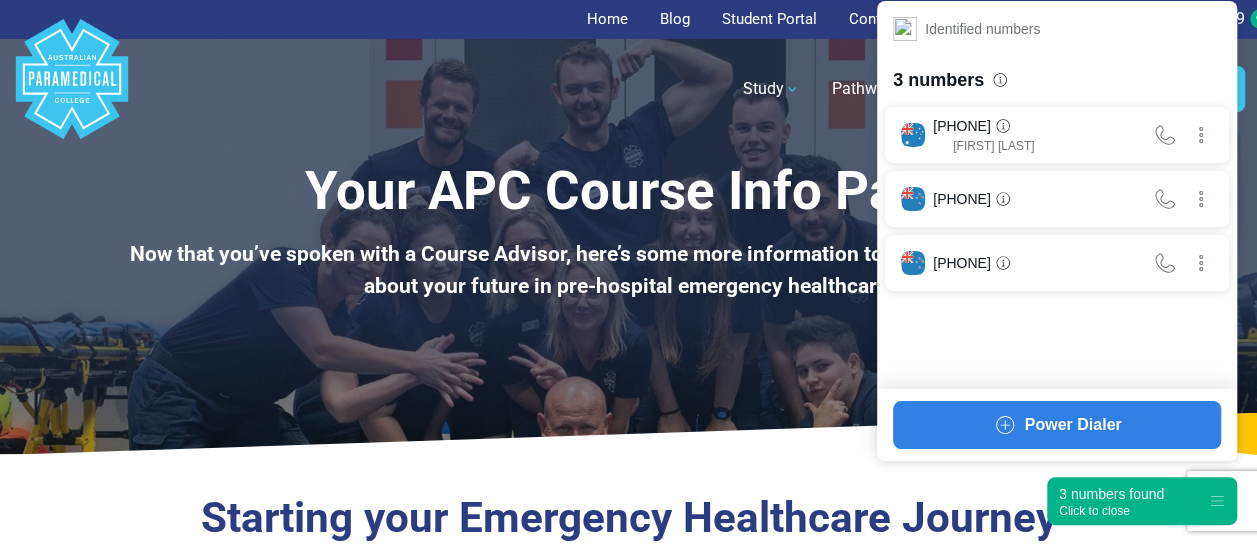 click on "Click to close" at bounding box center [1111, 511] 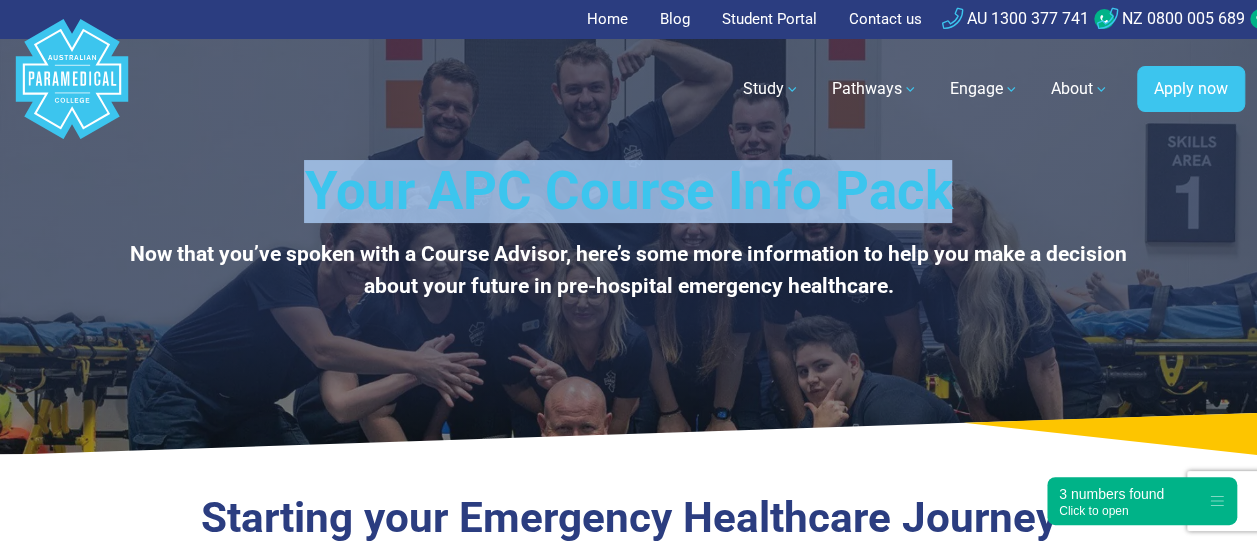 drag, startPoint x: 308, startPoint y: 212, endPoint x: 970, endPoint y: 208, distance: 662.0121 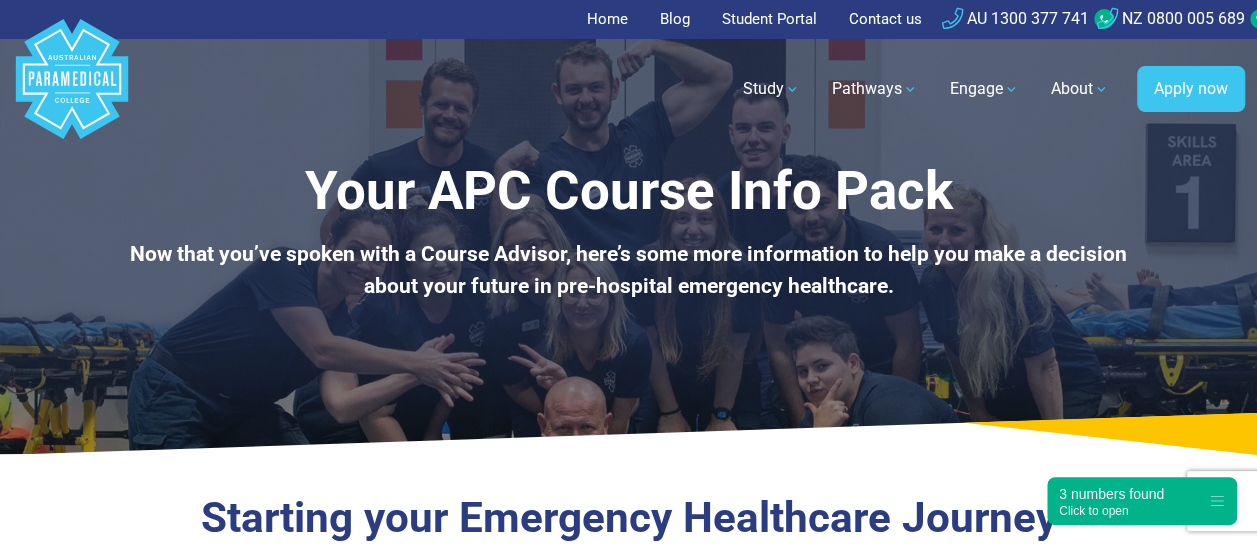 drag, startPoint x: 970, startPoint y: 208, endPoint x: 886, endPoint y: 234, distance: 87.93179 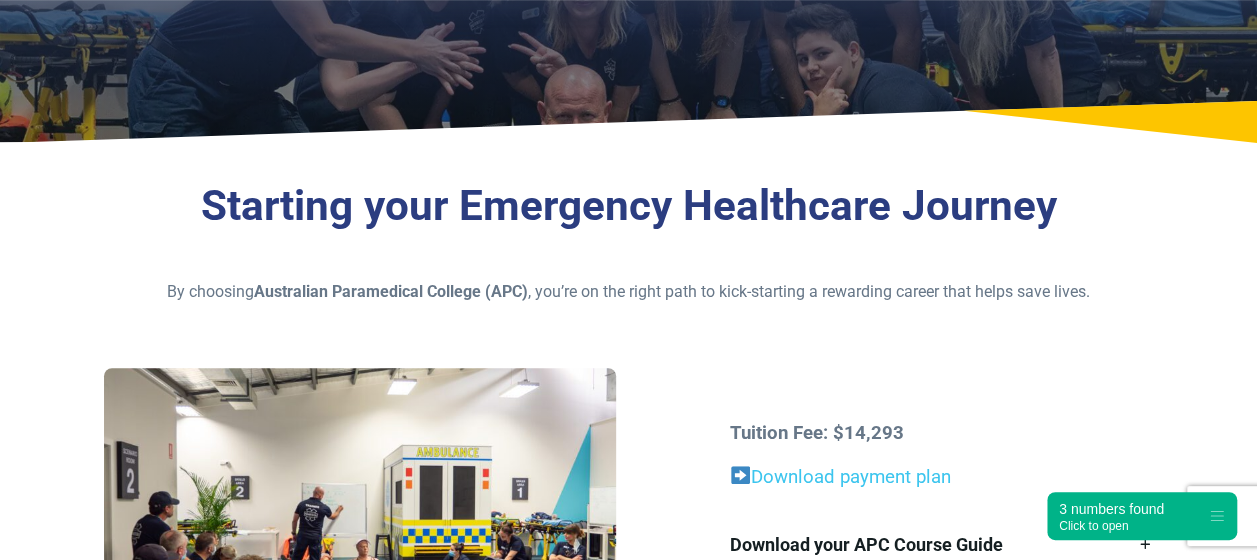 scroll, scrollTop: 312, scrollLeft: 0, axis: vertical 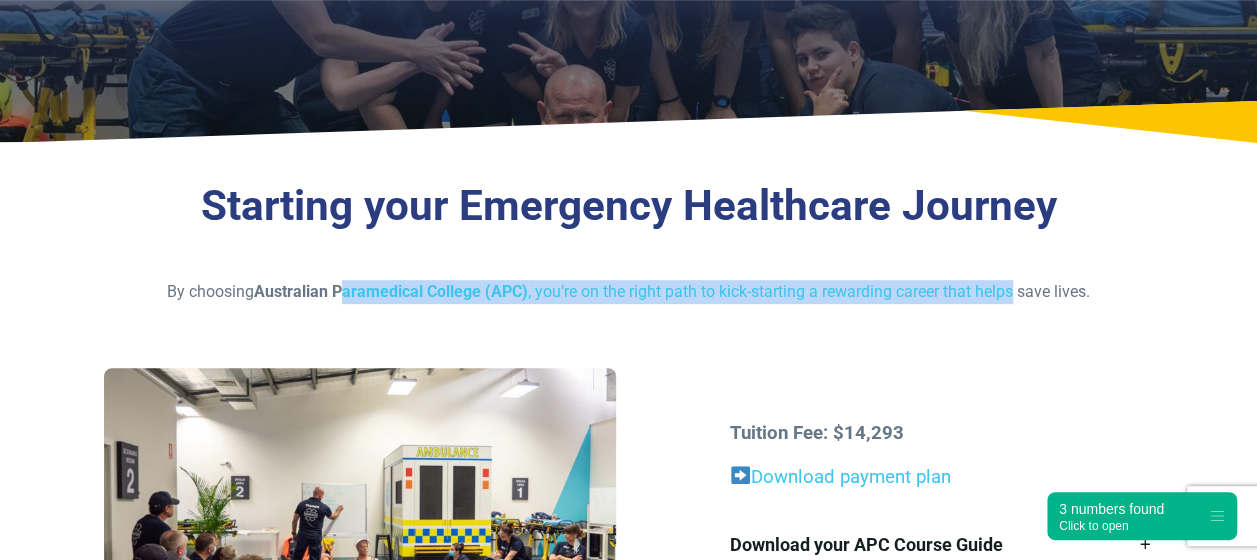 drag, startPoint x: 345, startPoint y: 272, endPoint x: 1018, endPoint y: 280, distance: 673.04755 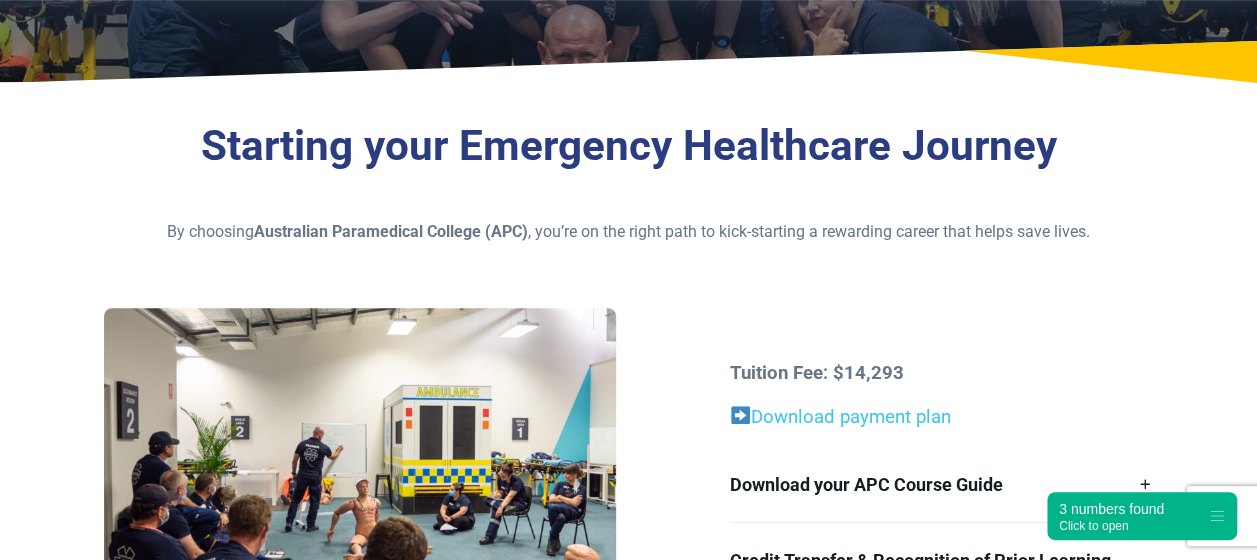 scroll, scrollTop: 374, scrollLeft: 0, axis: vertical 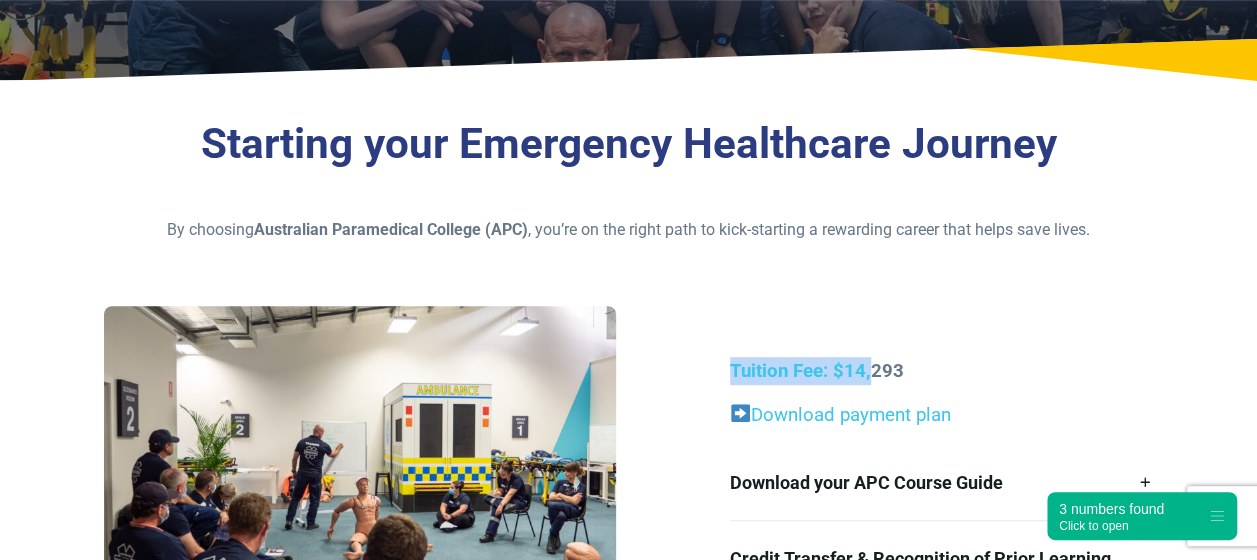 drag, startPoint x: 649, startPoint y: 389, endPoint x: 868, endPoint y: 374, distance: 219.51309 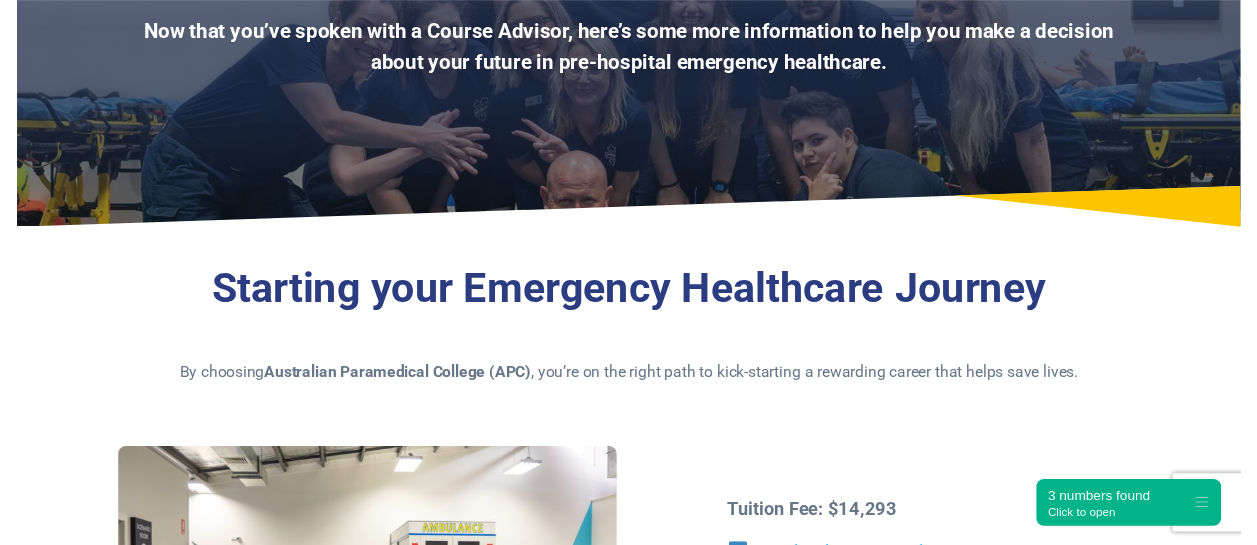 scroll, scrollTop: 0, scrollLeft: 0, axis: both 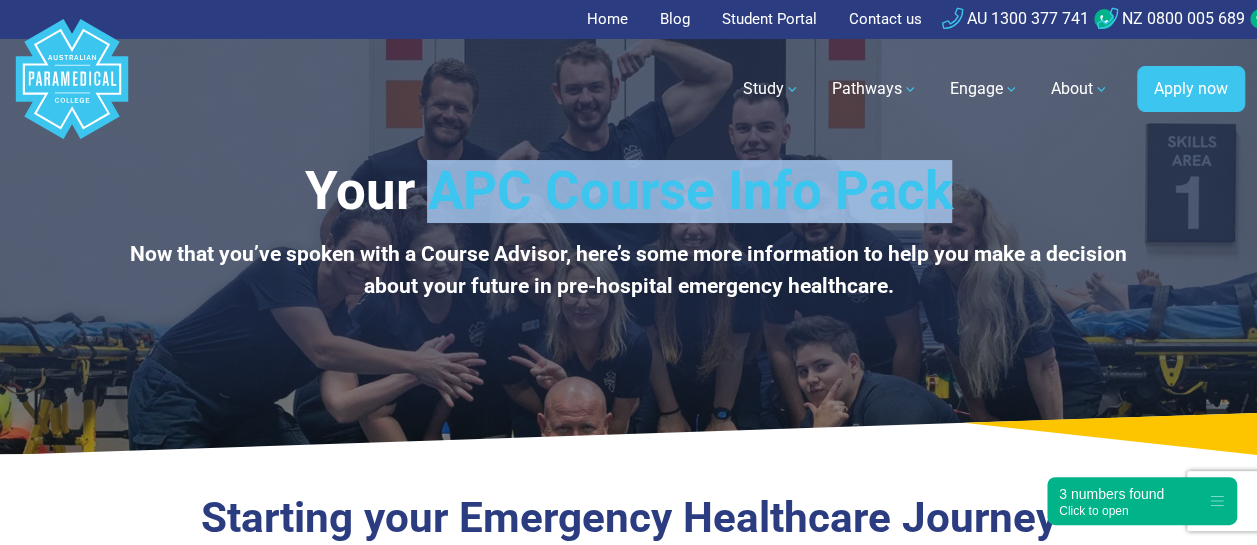 drag, startPoint x: 428, startPoint y: 168, endPoint x: 1033, endPoint y: 192, distance: 605.4758 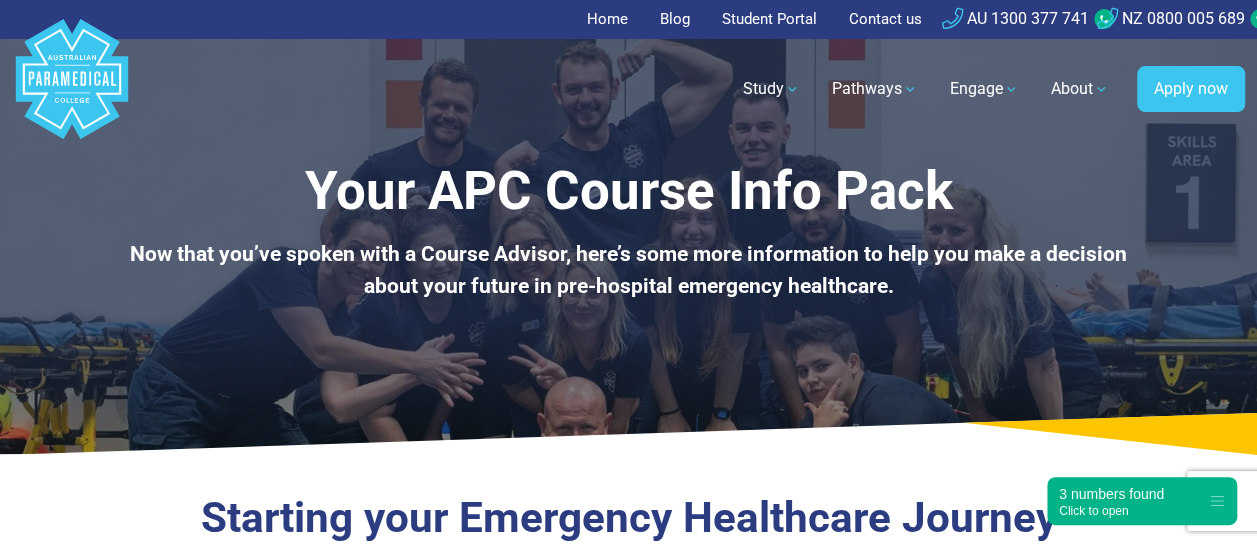 drag, startPoint x: 1033, startPoint y: 192, endPoint x: 1014, endPoint y: 252, distance: 62.936478 